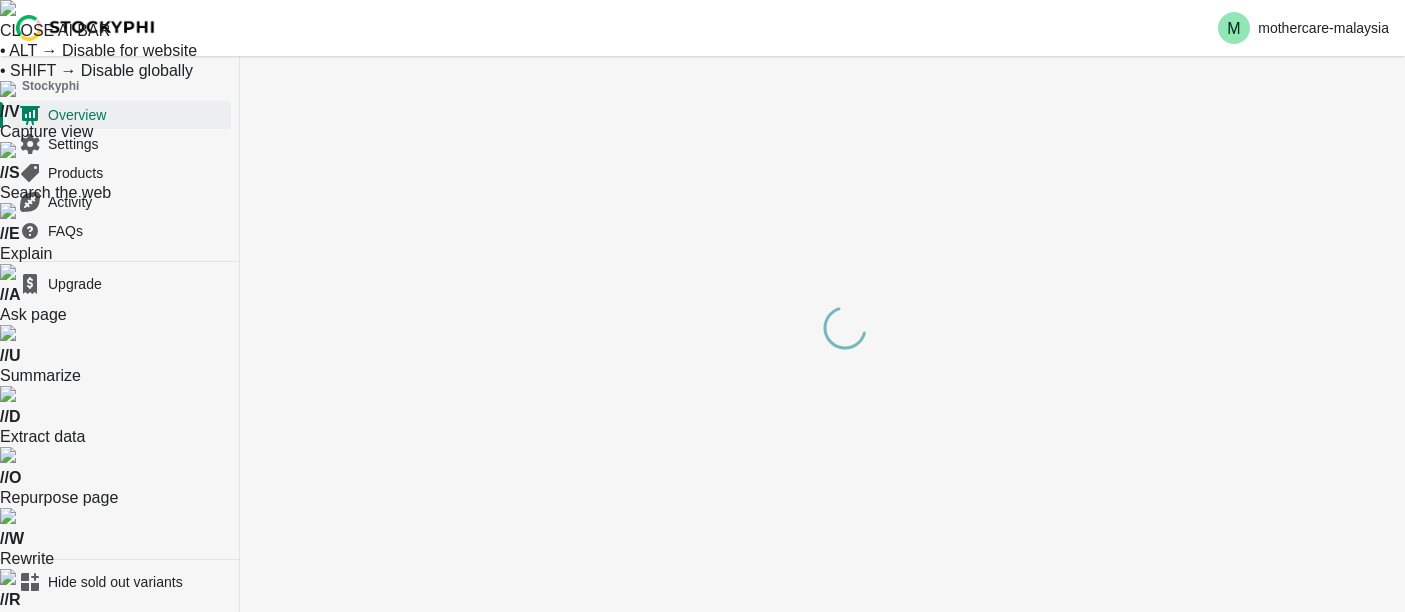 scroll, scrollTop: 0, scrollLeft: 0, axis: both 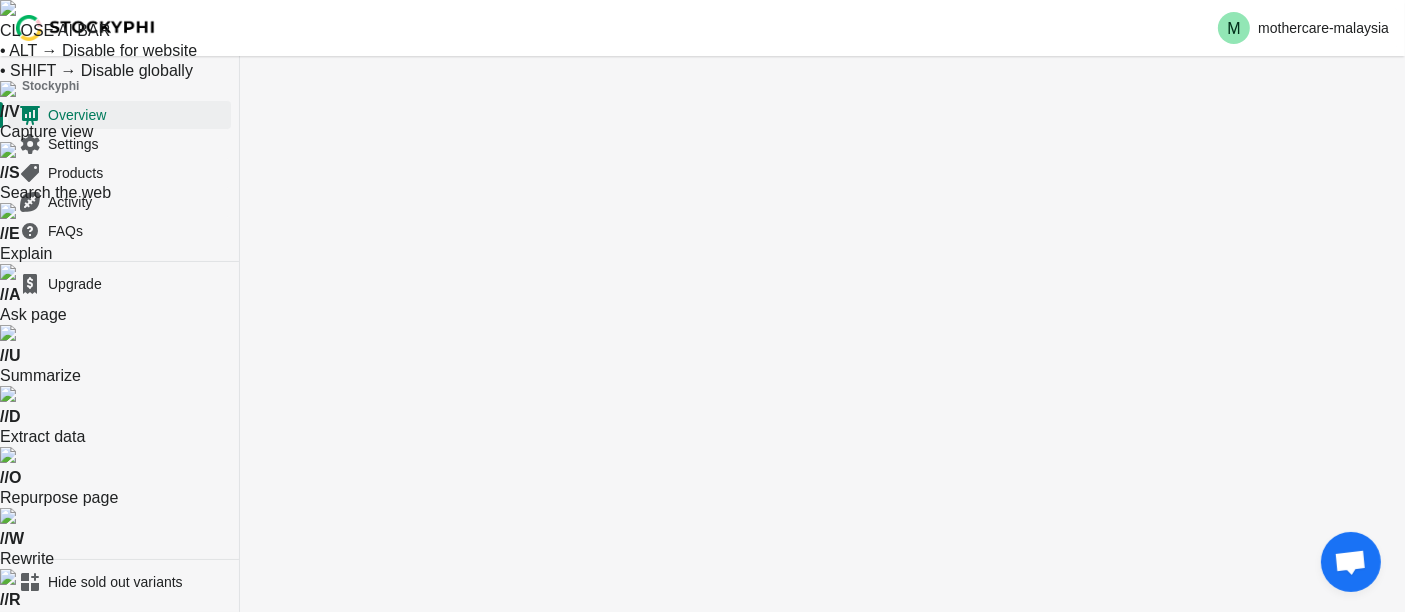click at bounding box center [1350, 564] 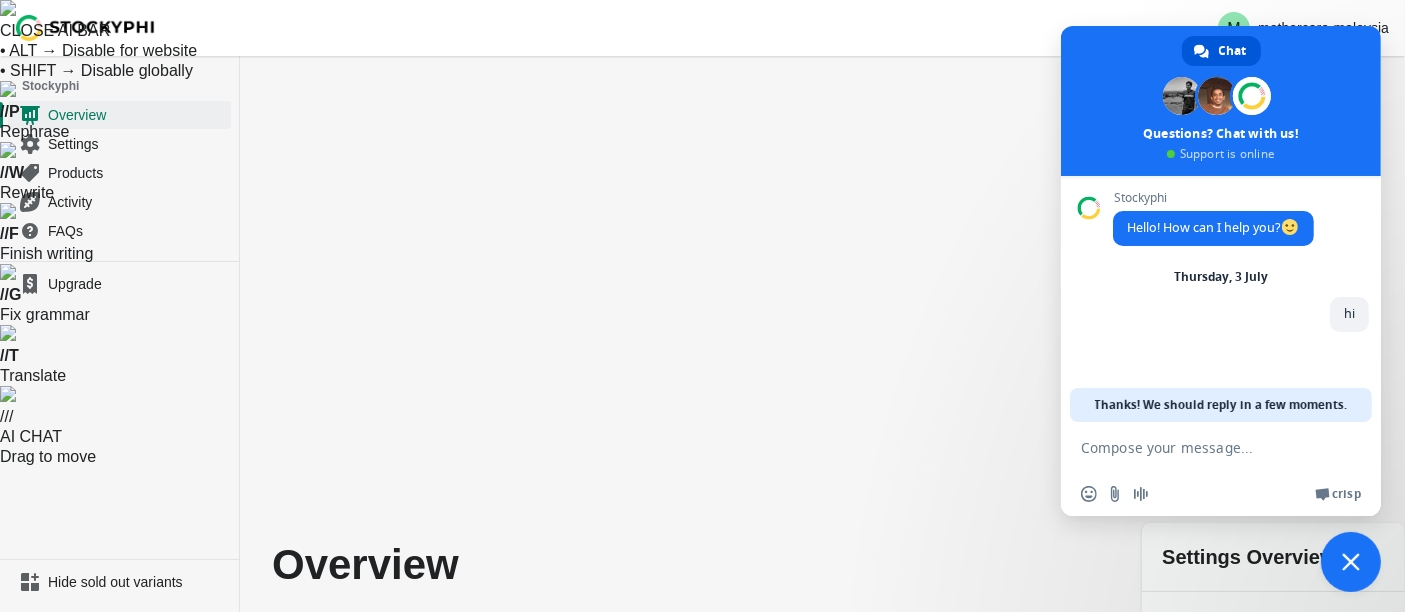 click at bounding box center (1201, 447) 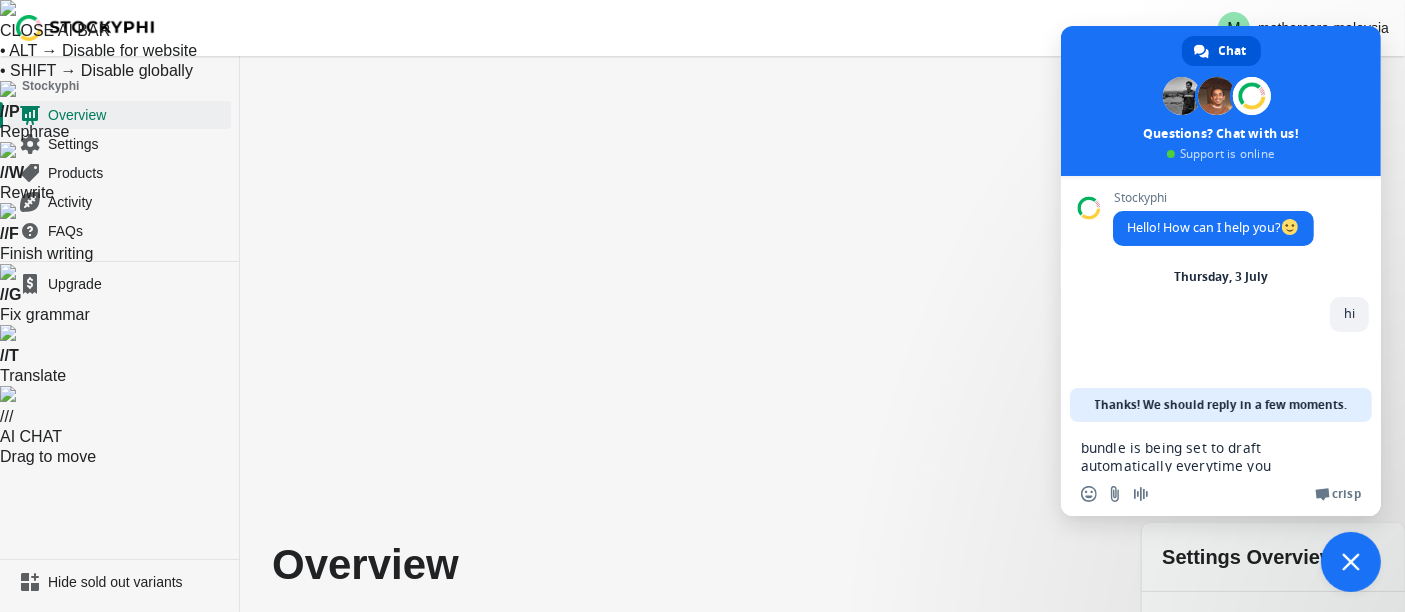 scroll, scrollTop: 5, scrollLeft: 0, axis: vertical 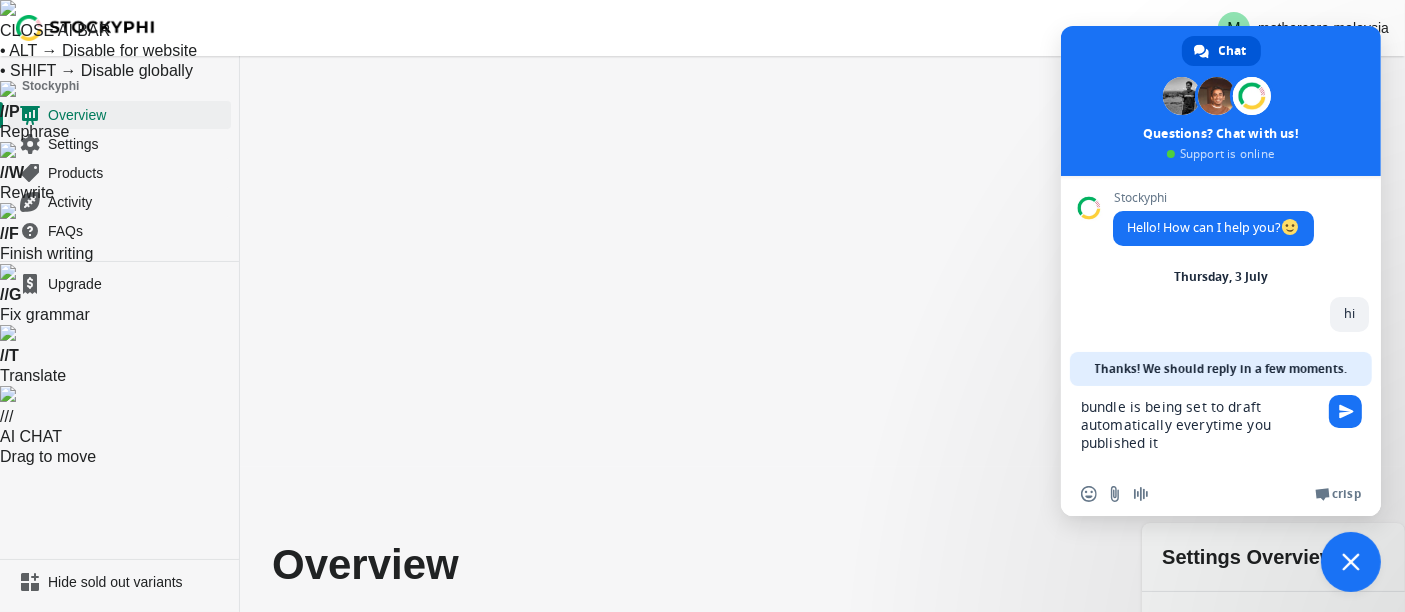 click on "bundle is being set to draft automatically everytime you published it" at bounding box center [1201, 429] 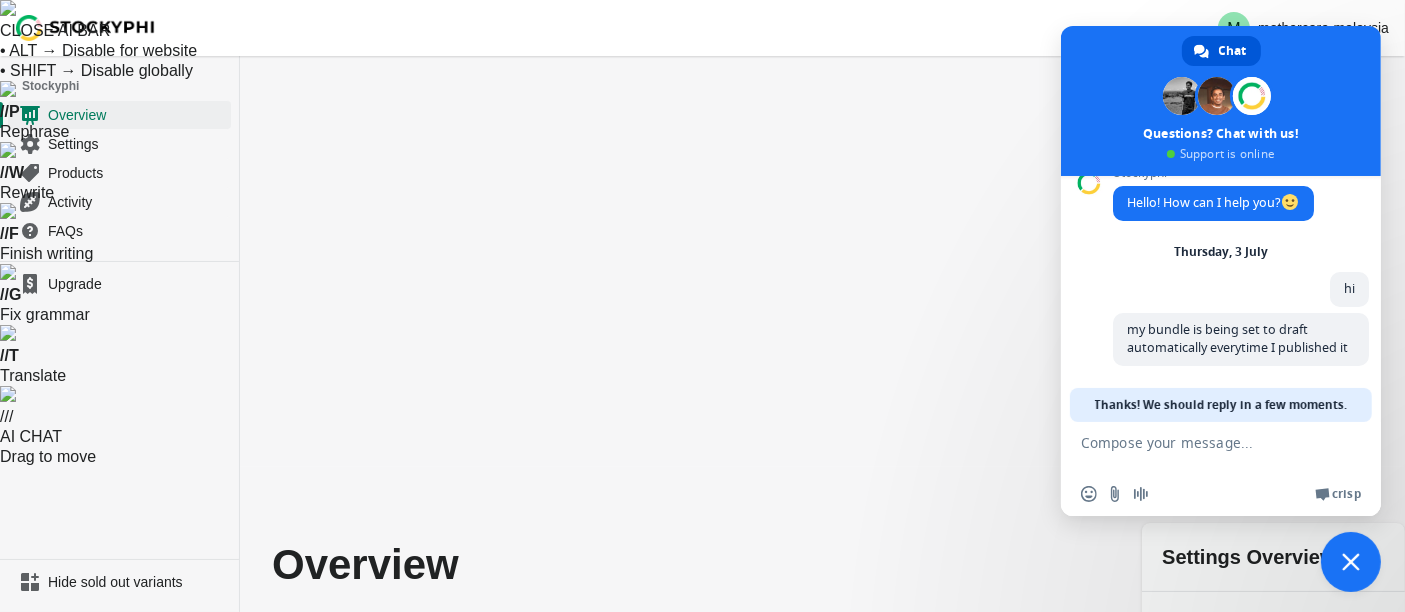 scroll, scrollTop: 24, scrollLeft: 0, axis: vertical 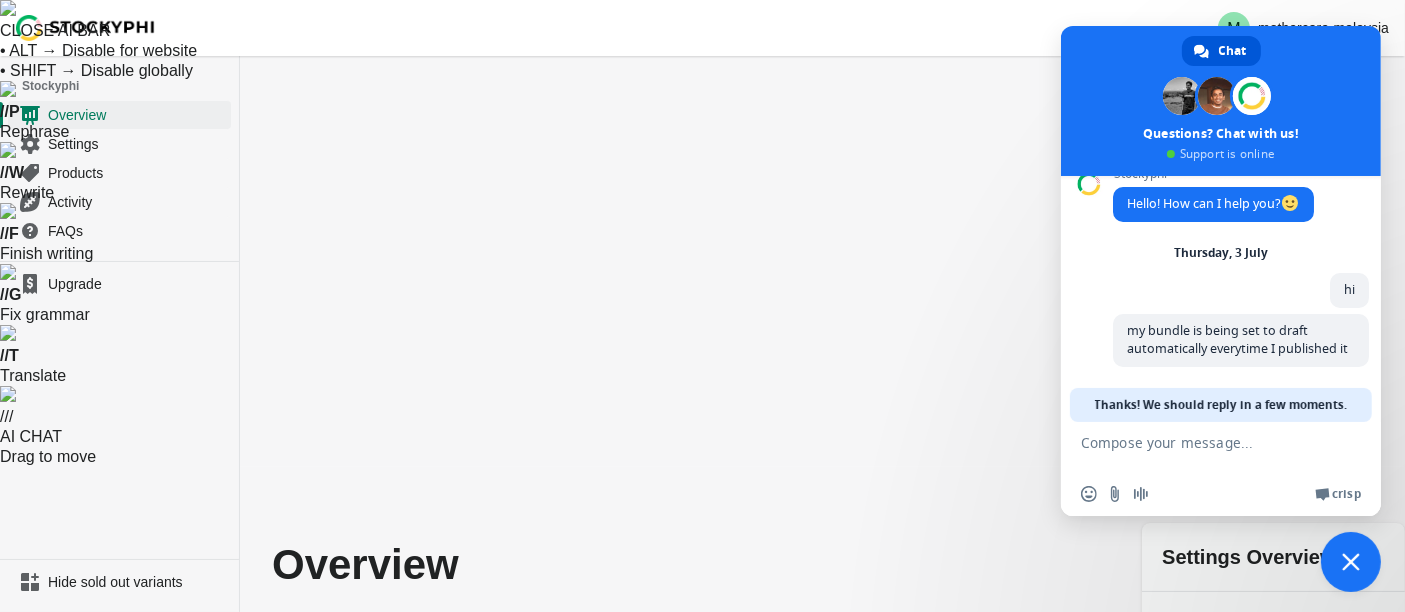 paste on "found out that this is due to the StockyPhi Hide Out of Stock App" 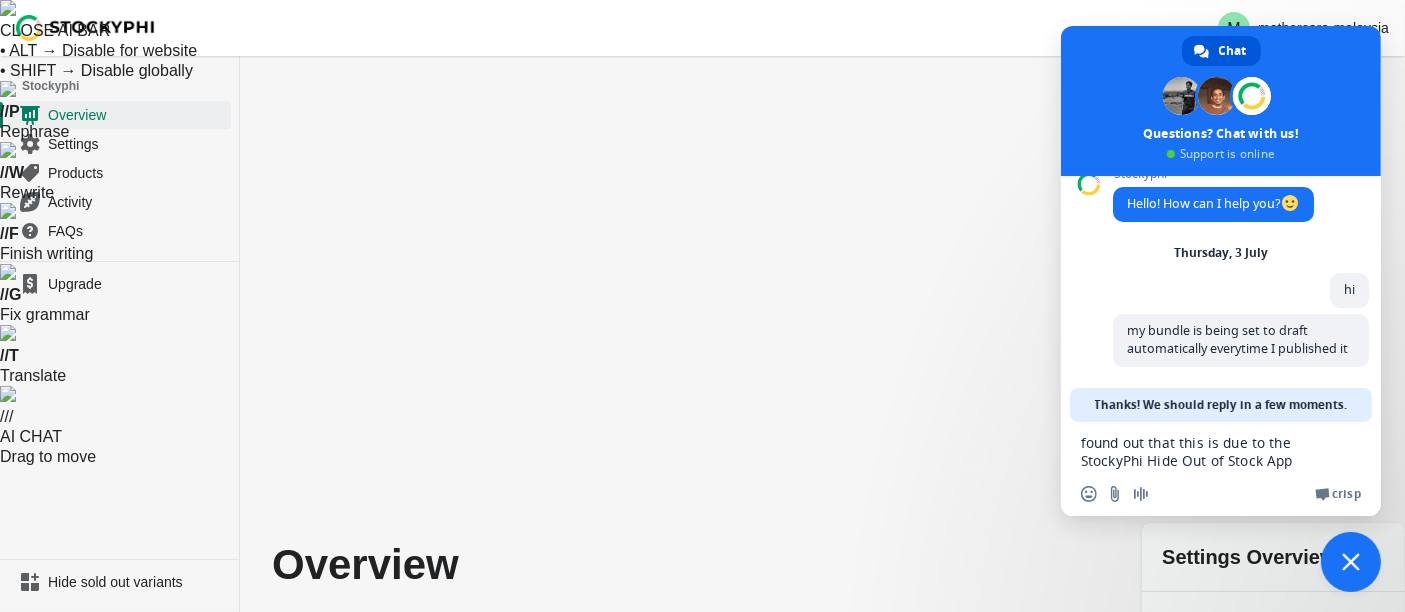 scroll, scrollTop: 0, scrollLeft: 0, axis: both 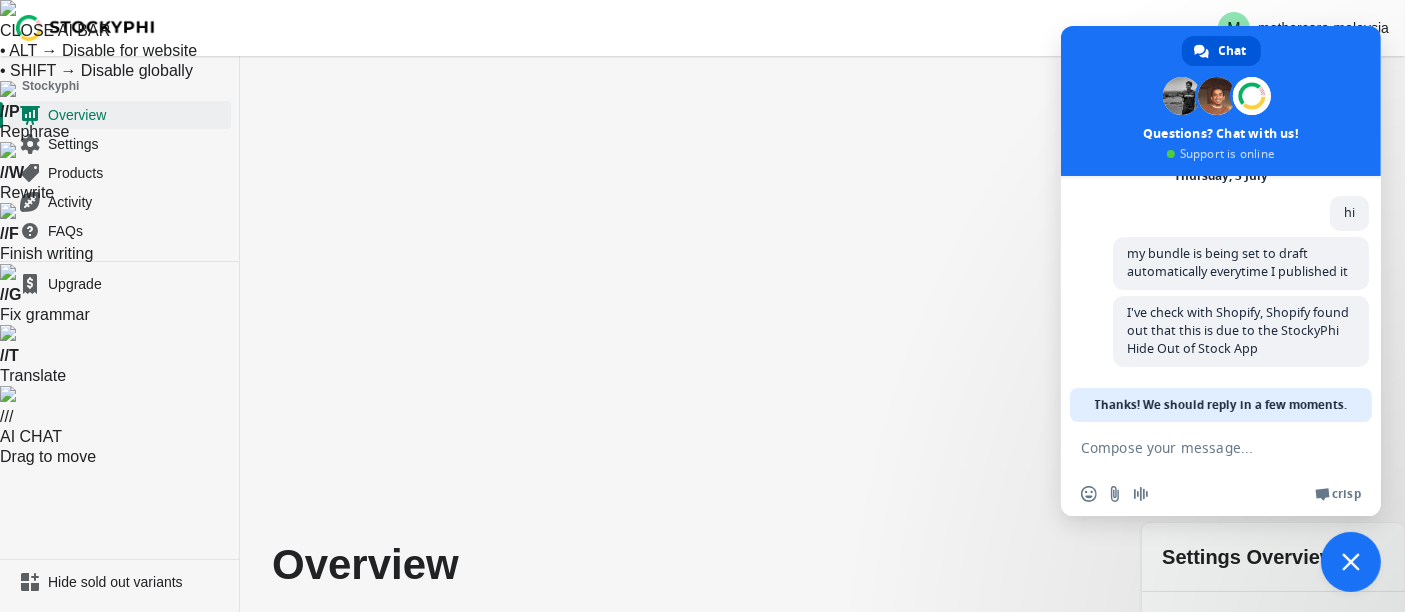 paste on "to check this with StockyPhi Hide Out of Stock developers on how to exclude Bundles so that it won't set to draft automatically" 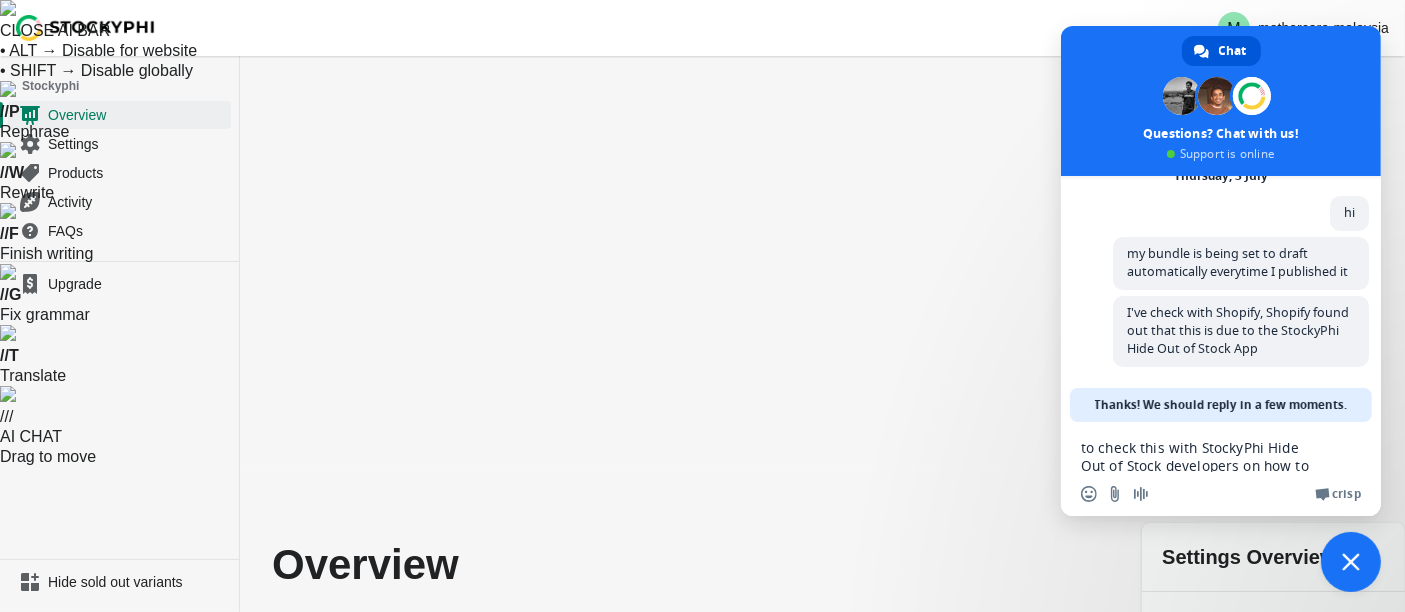 scroll, scrollTop: 0, scrollLeft: 0, axis: both 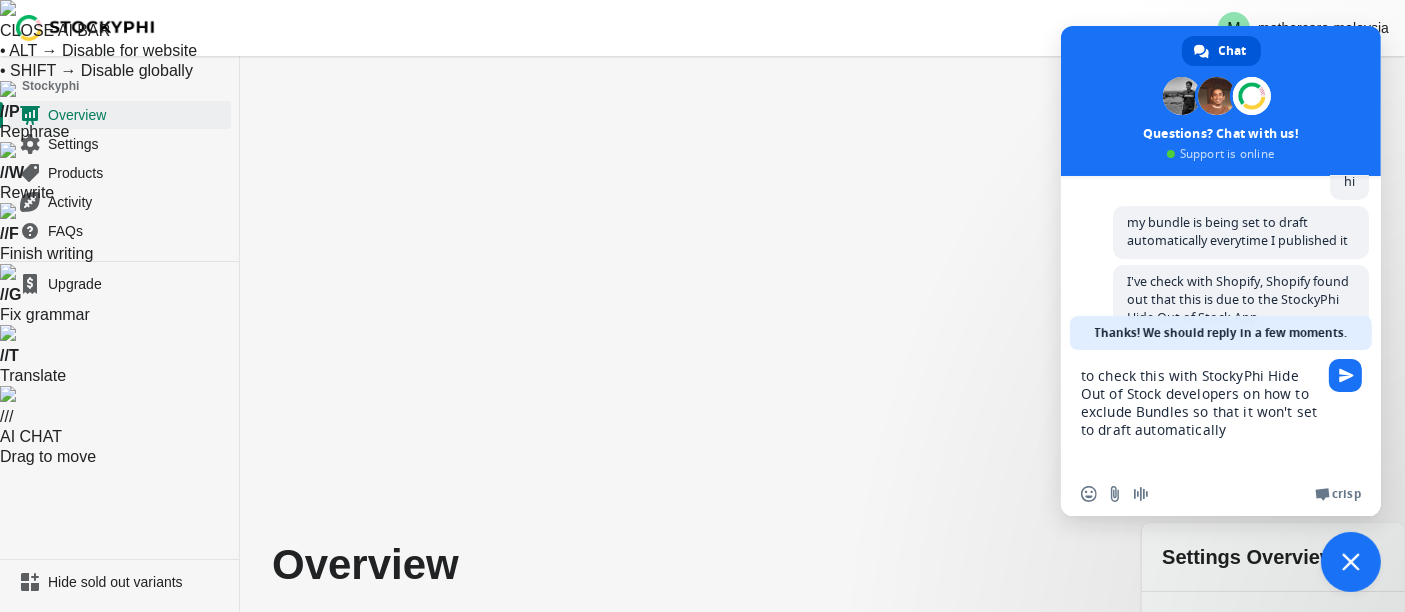 click on "to check this with StockyPhi Hide Out of Stock developers on how to exclude Bundles so that it won't set to draft automatically" at bounding box center [1201, 411] 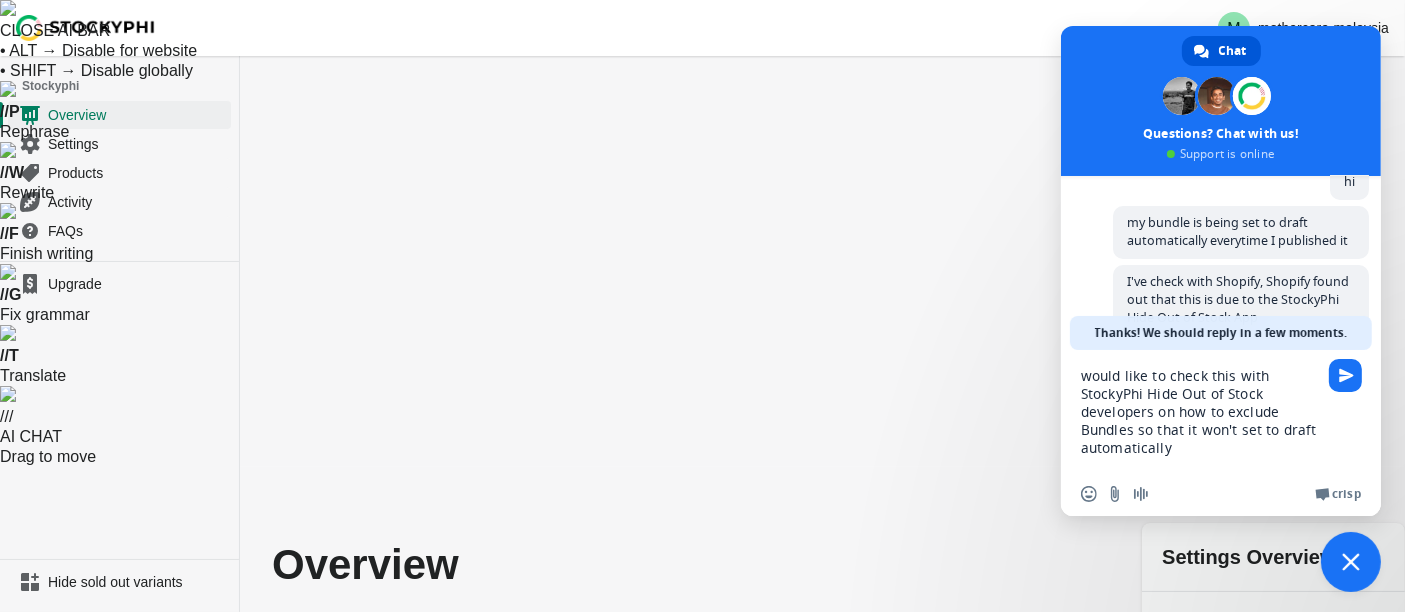 click on "would like to check this with StockyPhi Hide Out of Stock developers on how to exclude Bundles so that it won't set to draft automatically" at bounding box center (1201, 411) 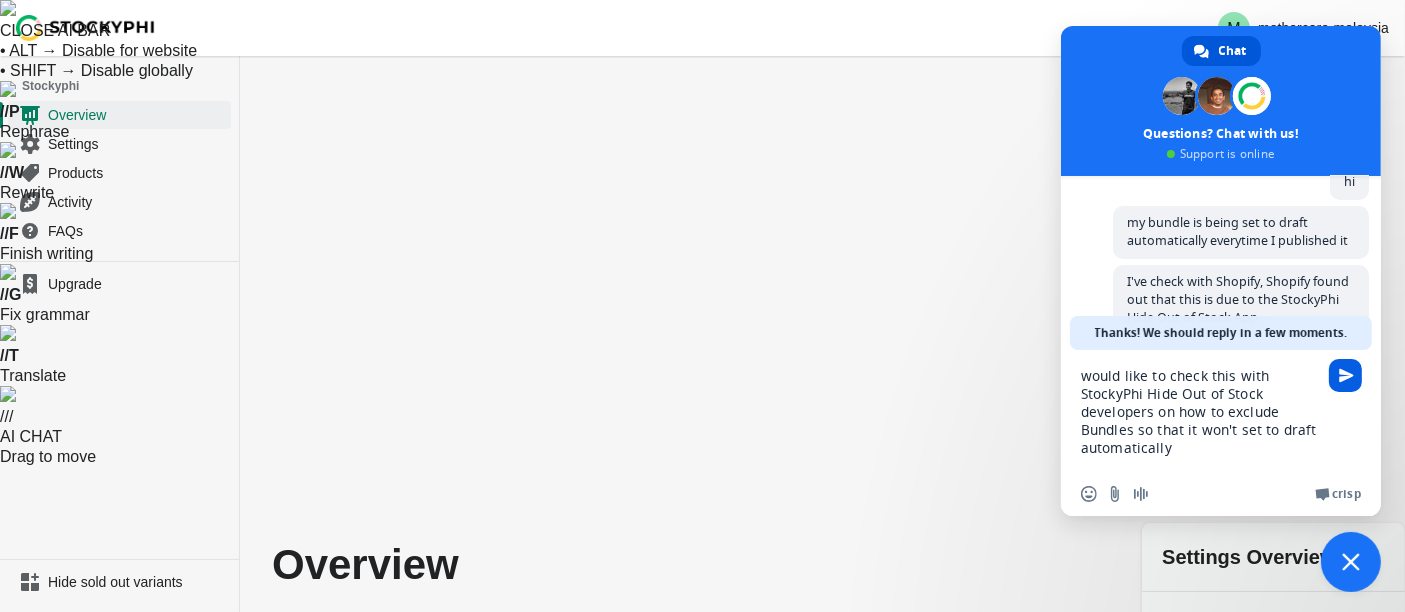 type on "would like to check this with StockyPhi Hide Out of Stock developers on how to exclude Bundles so that it won't set to draft automatically" 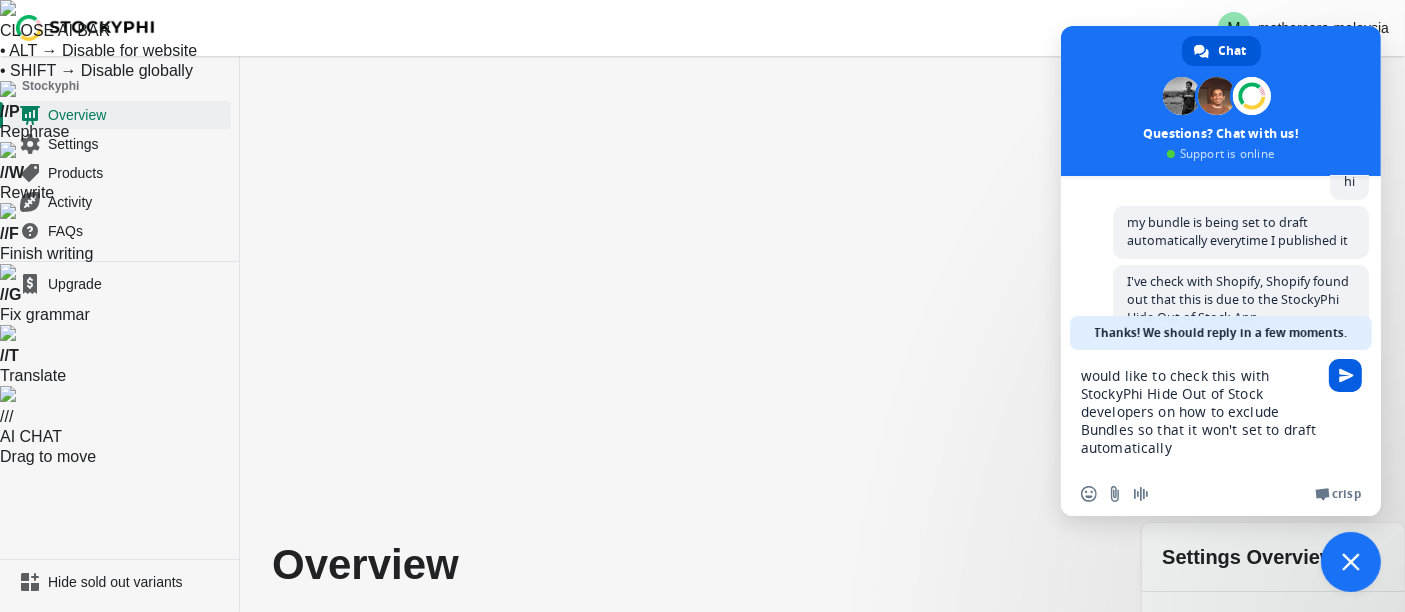 click at bounding box center [1346, 375] 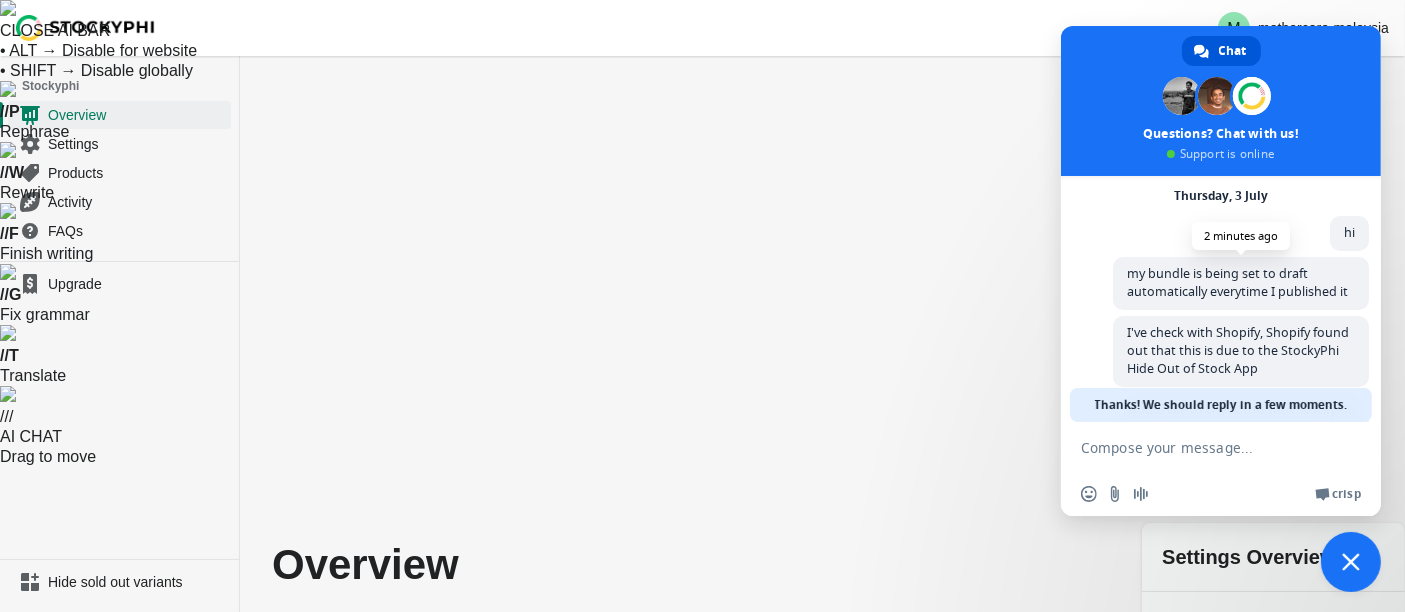 scroll, scrollTop: 214, scrollLeft: 0, axis: vertical 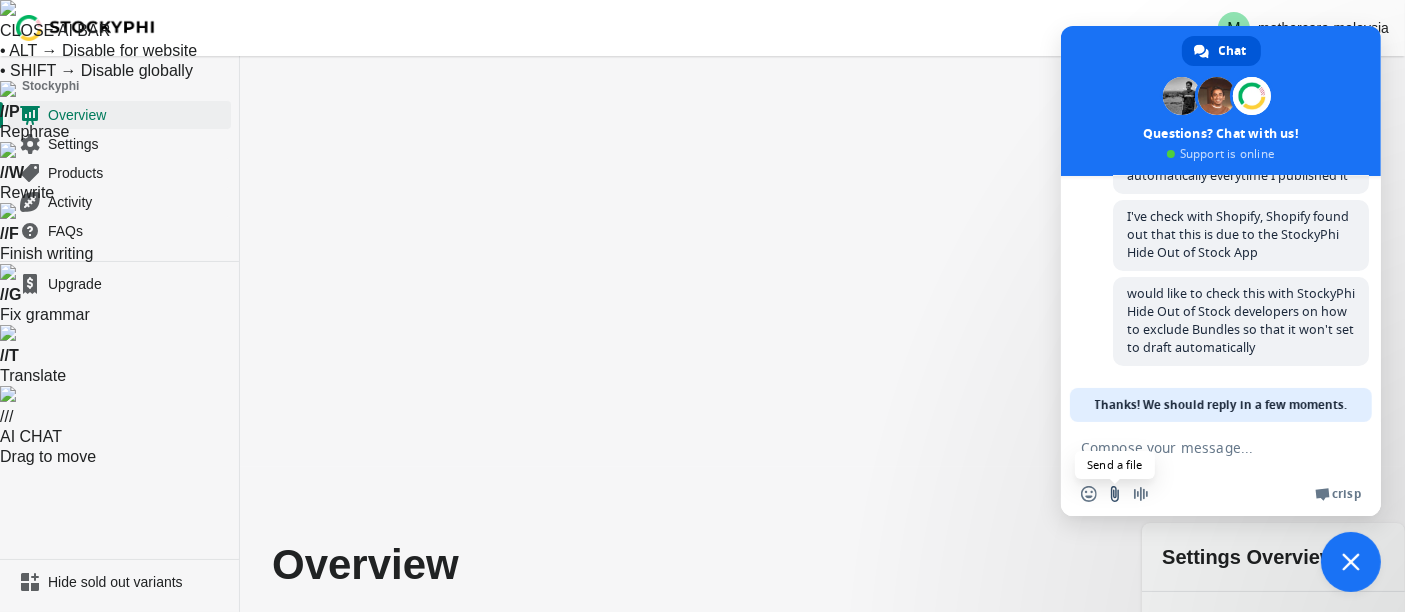 click at bounding box center [1115, 494] 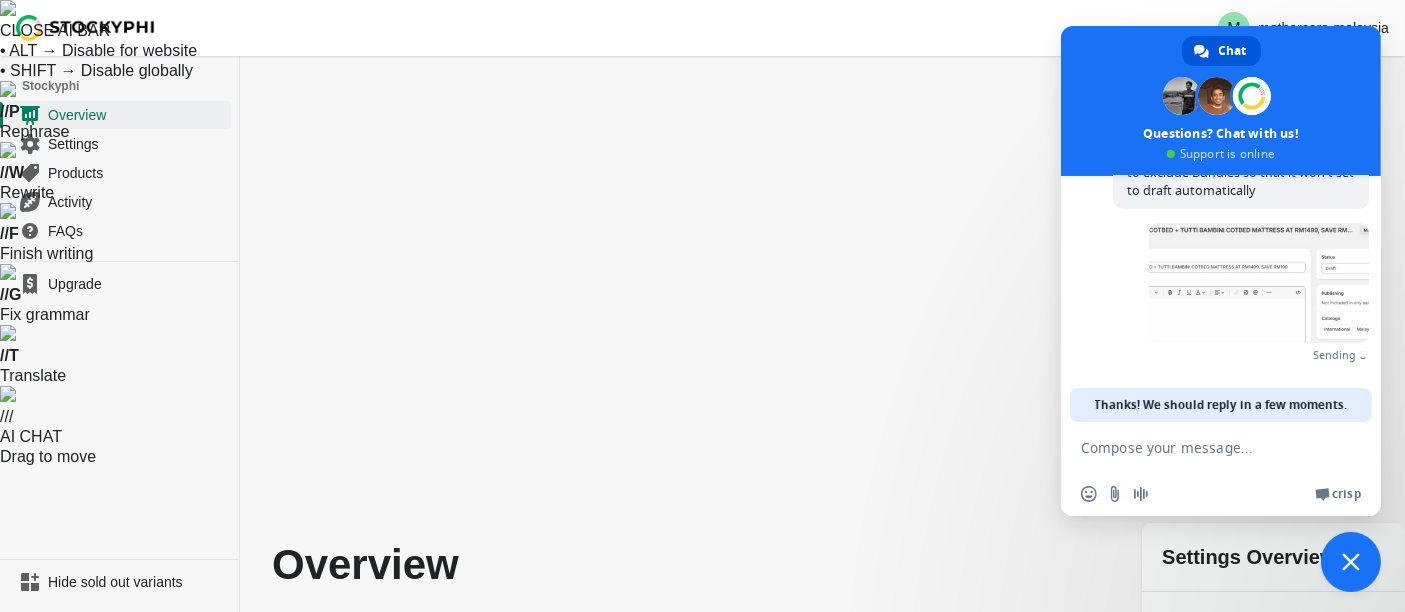 scroll, scrollTop: 340, scrollLeft: 0, axis: vertical 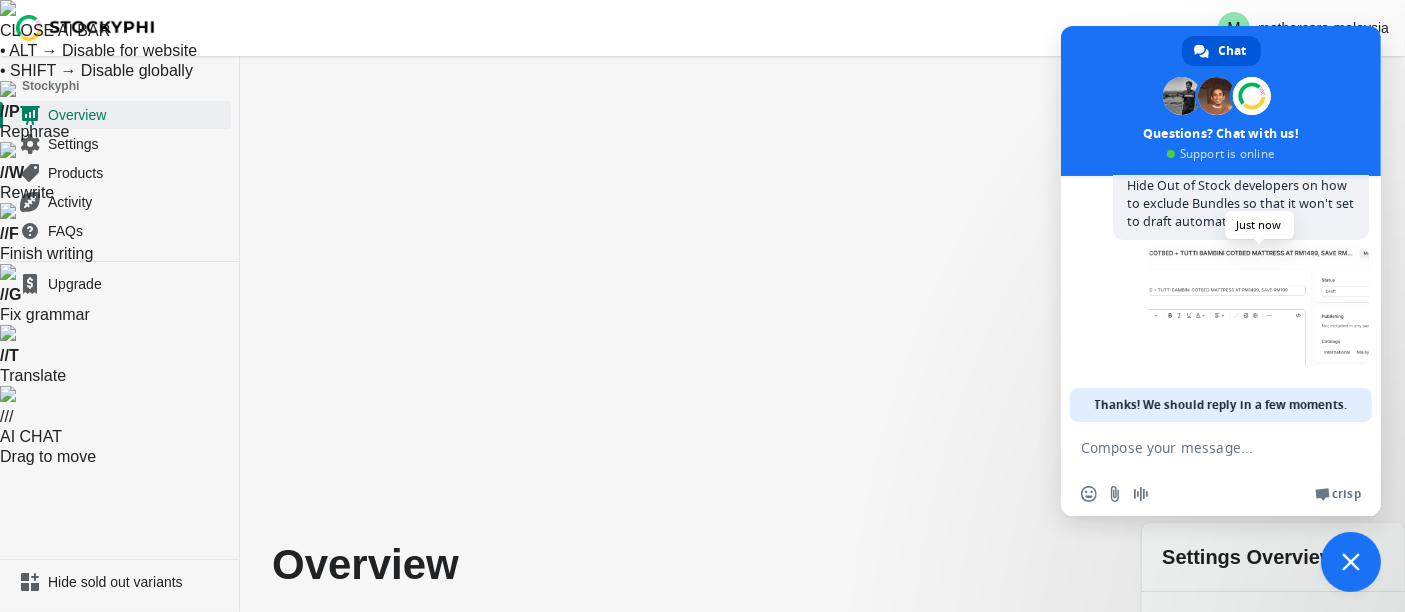 click at bounding box center [1259, 306] 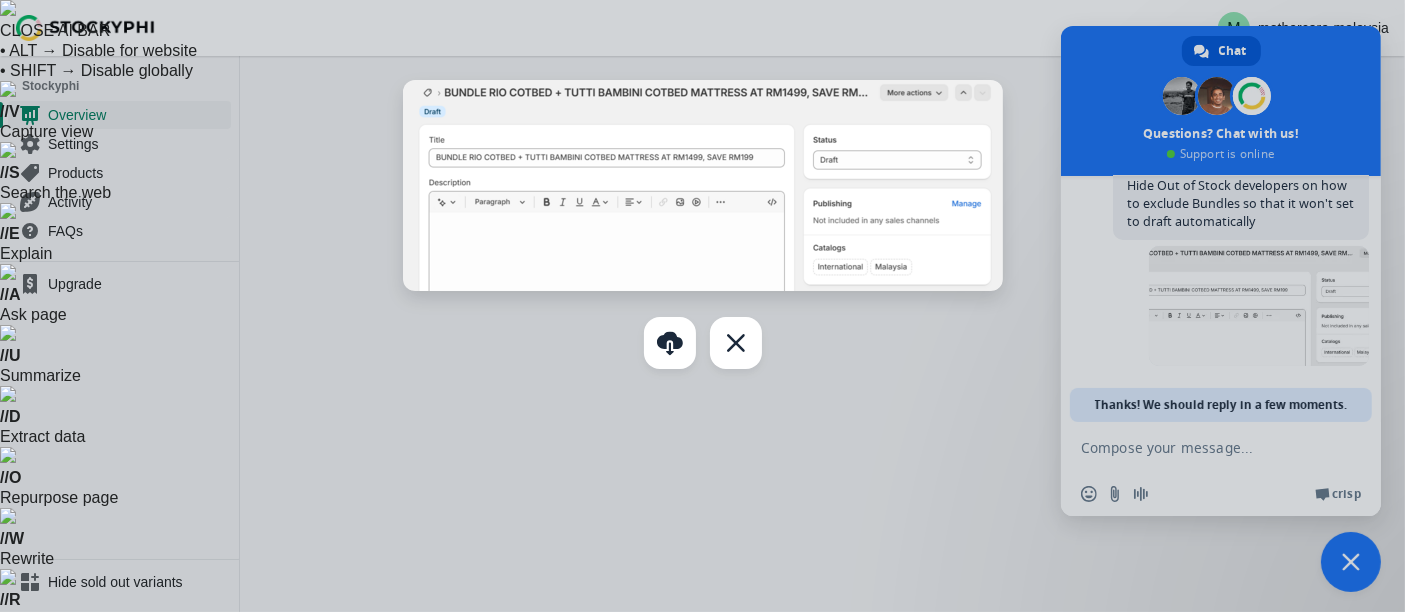 click at bounding box center (702, 306) 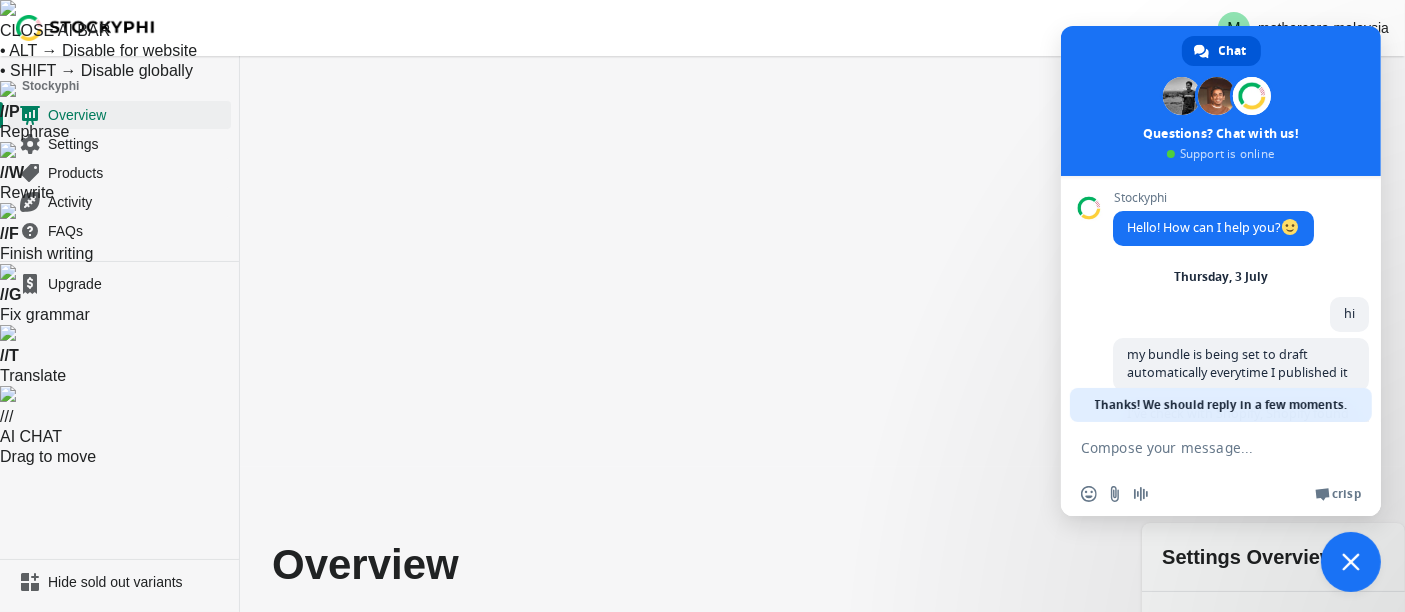 scroll, scrollTop: 340, scrollLeft: 0, axis: vertical 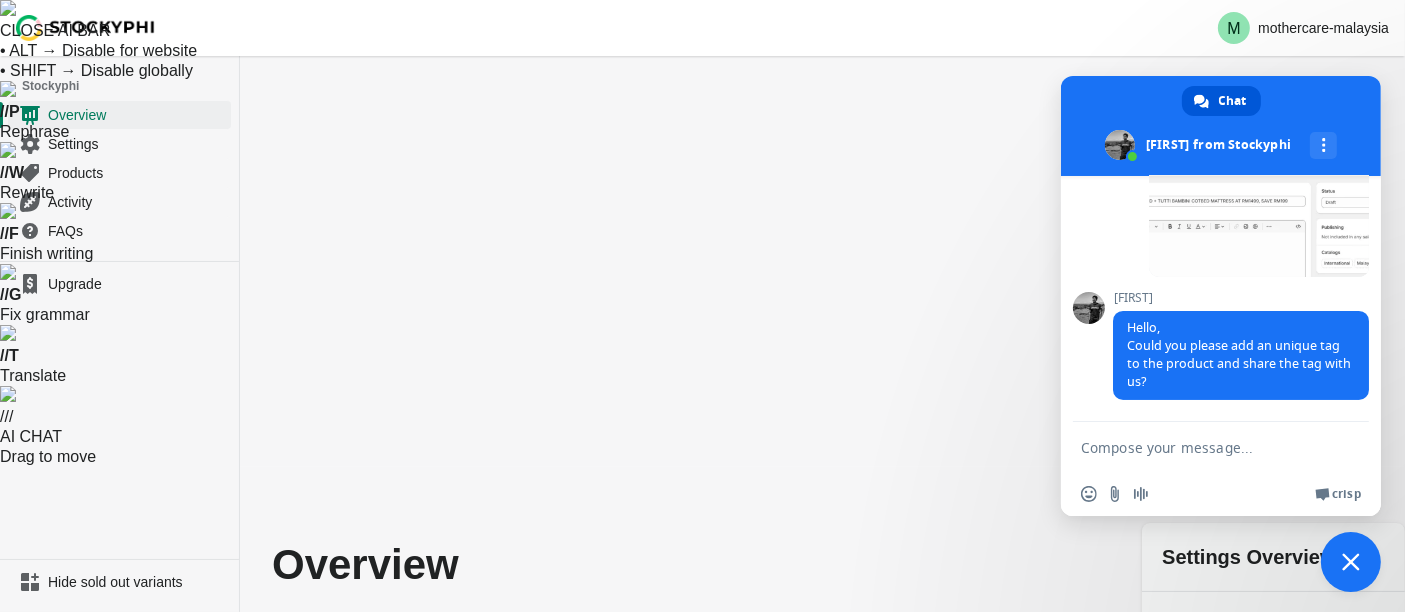 click at bounding box center (1201, 447) 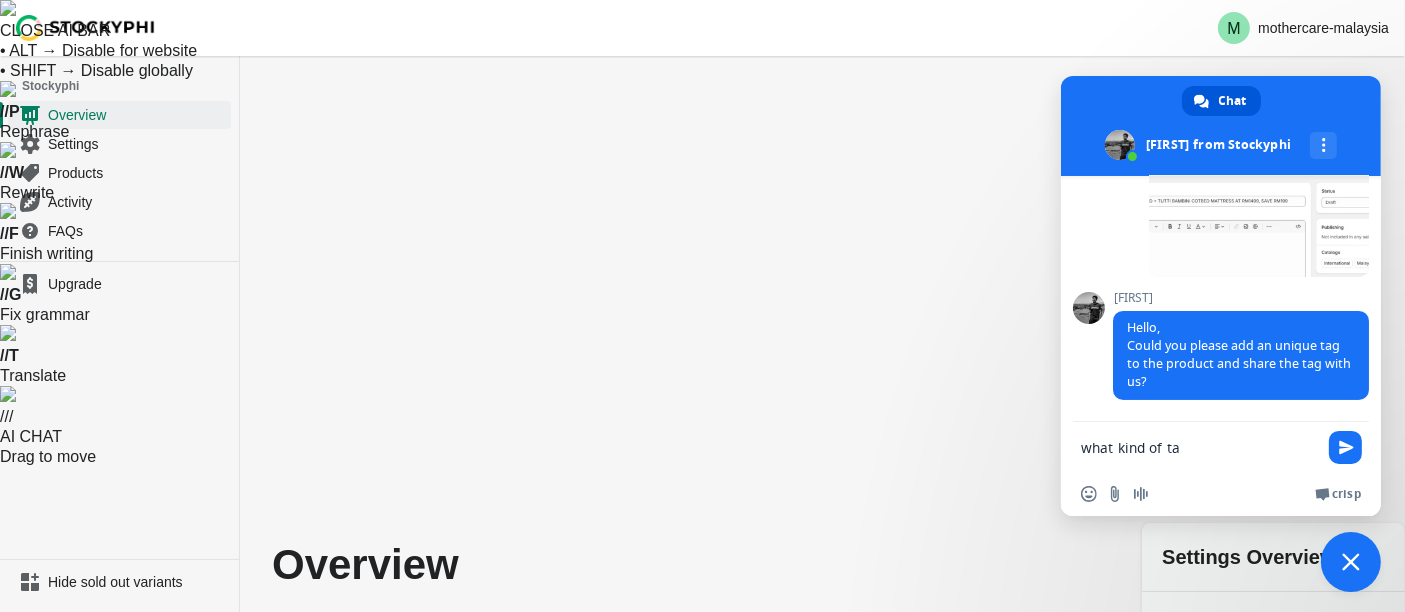 type on "what kind of tag" 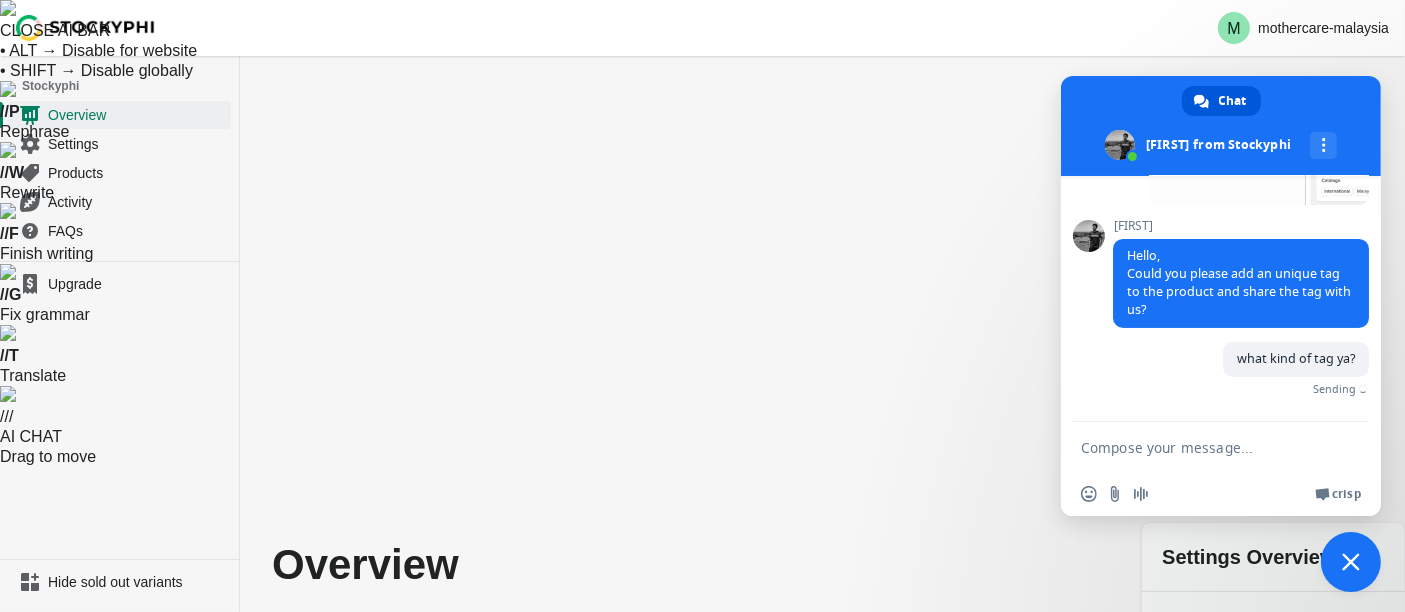 scroll, scrollTop: 478, scrollLeft: 0, axis: vertical 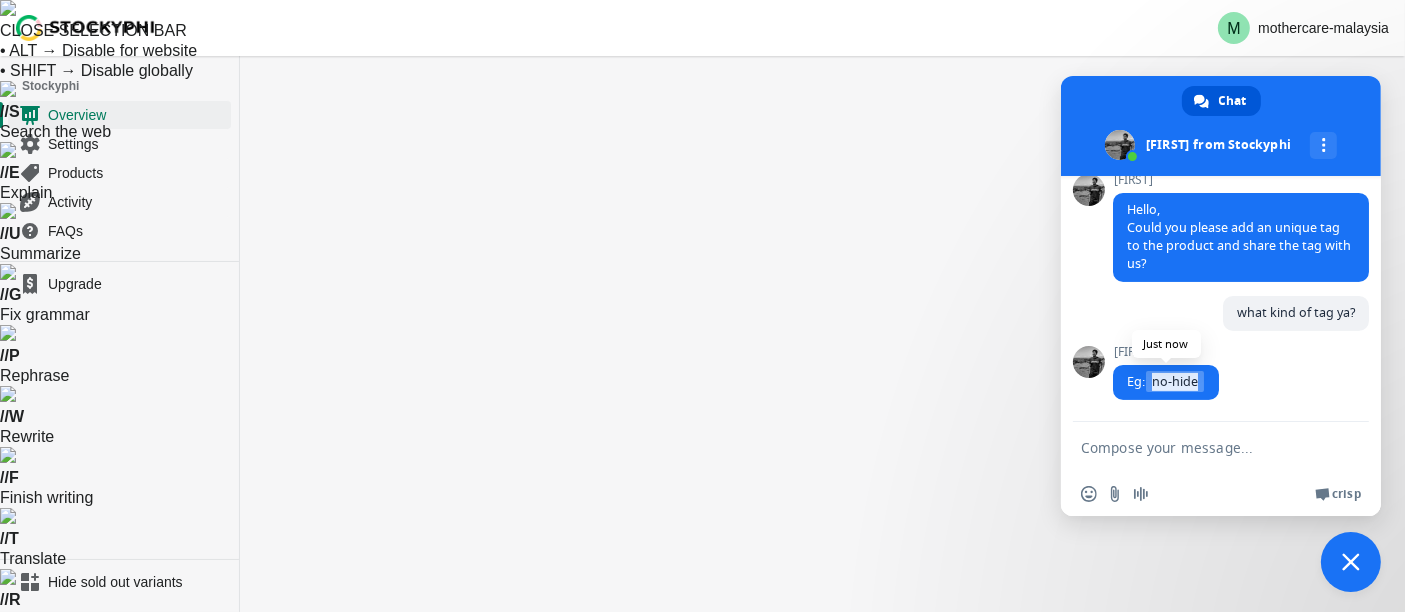 drag, startPoint x: 1156, startPoint y: 384, endPoint x: 1202, endPoint y: 383, distance: 46.010868 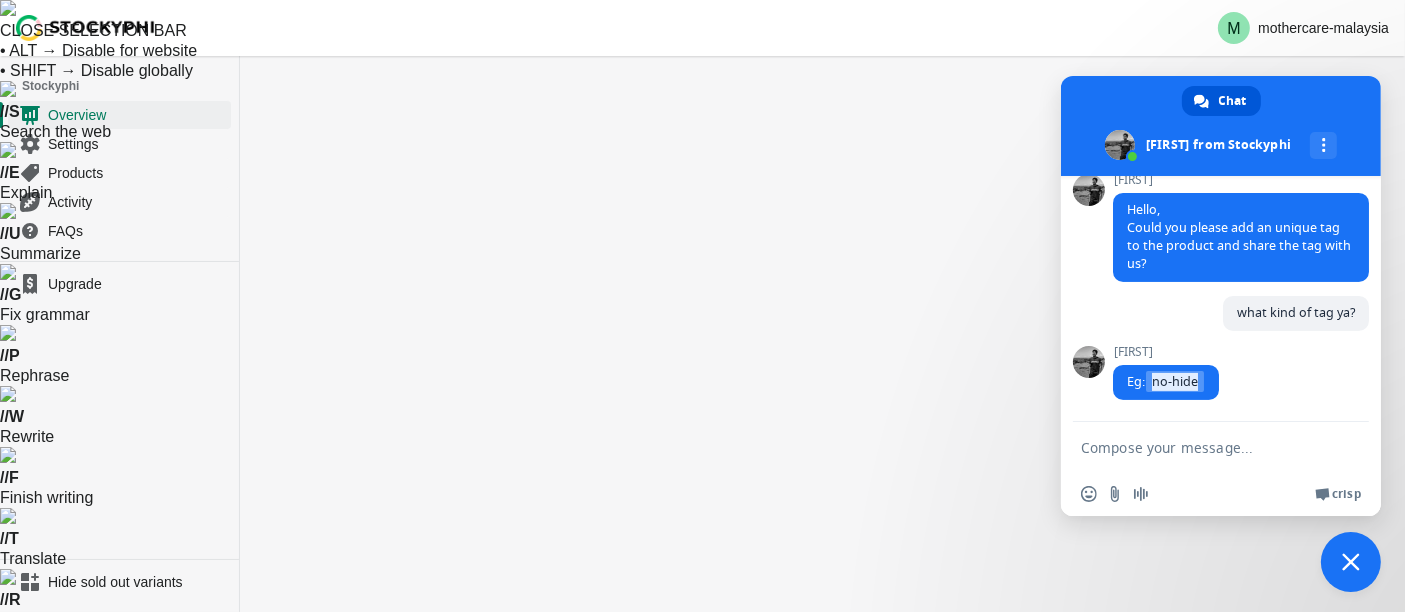 copy on "no-hide" 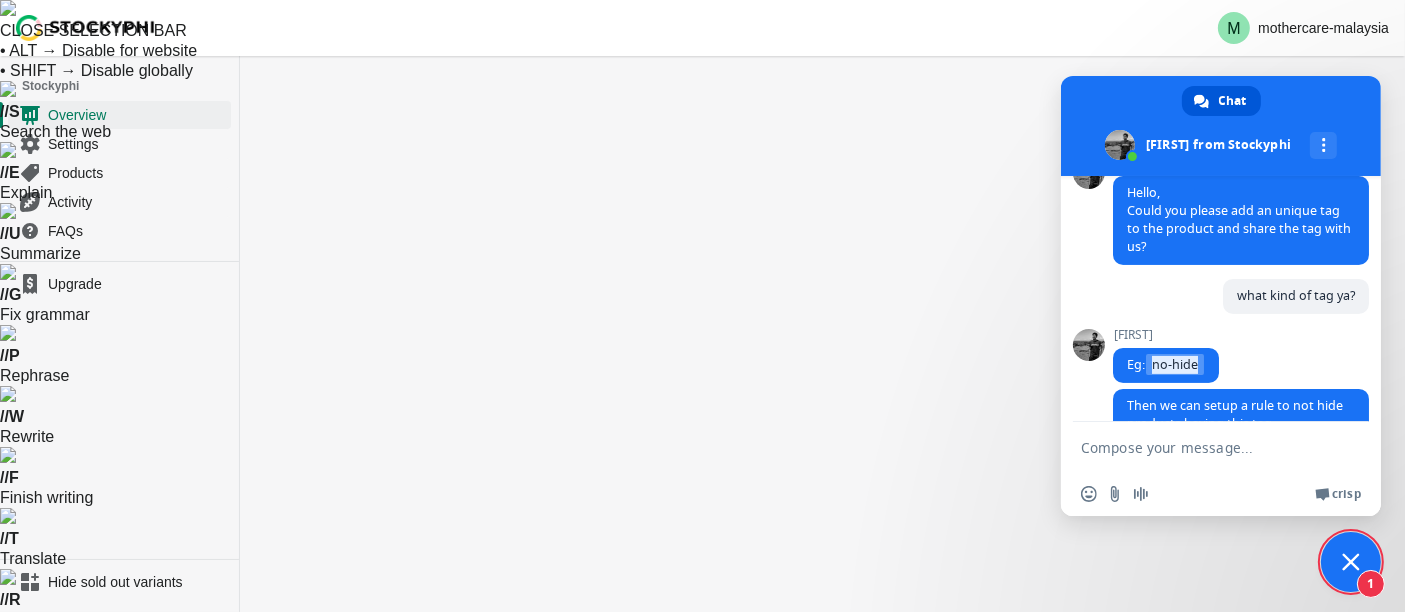 scroll, scrollTop: 606, scrollLeft: 0, axis: vertical 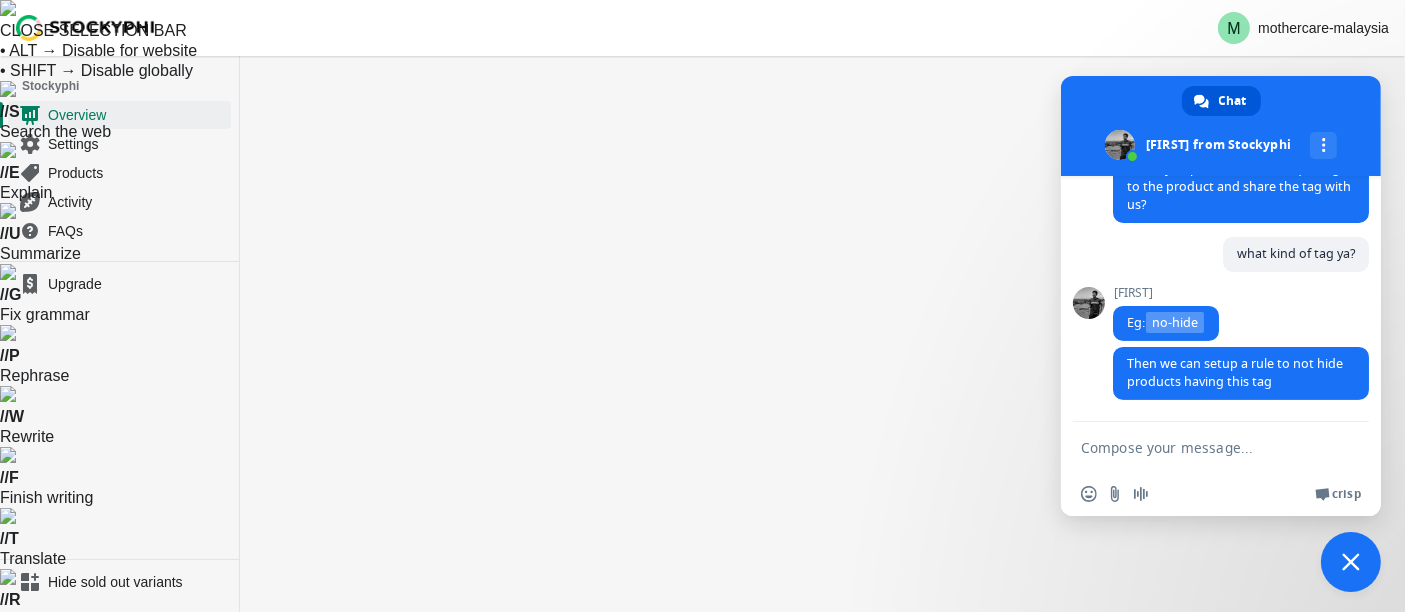 click at bounding box center (1201, 447) 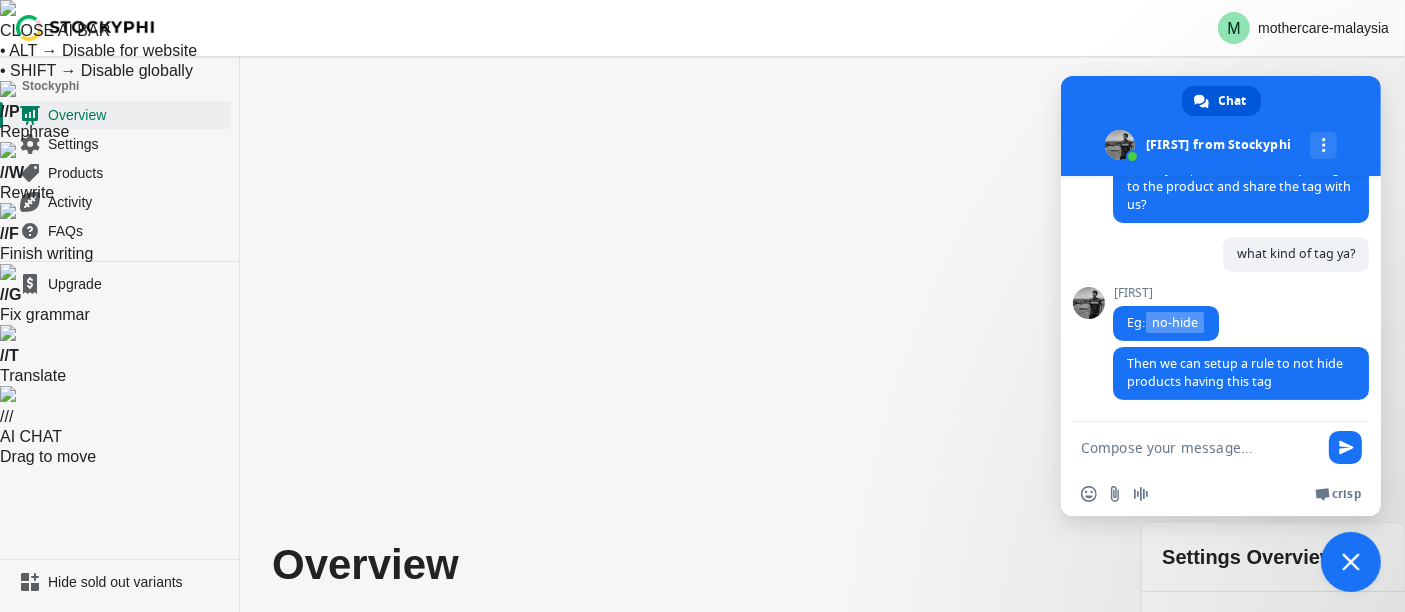 scroll, scrollTop: 678, scrollLeft: 0, axis: vertical 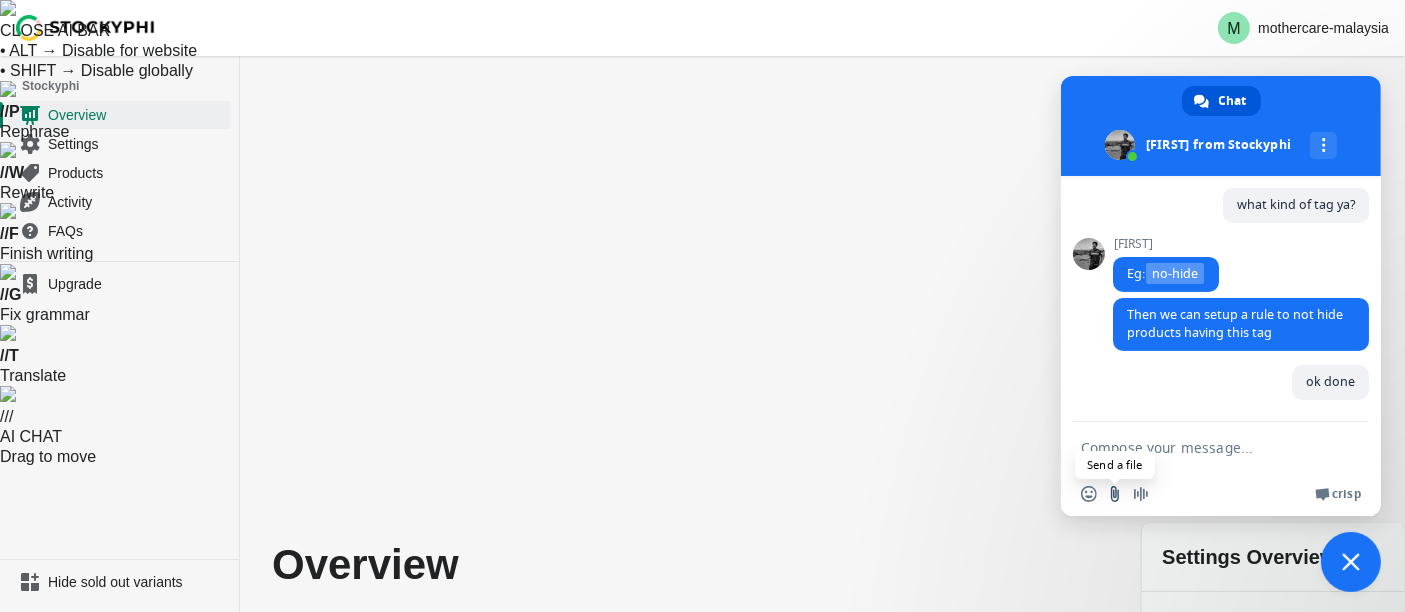 click at bounding box center [1115, 494] 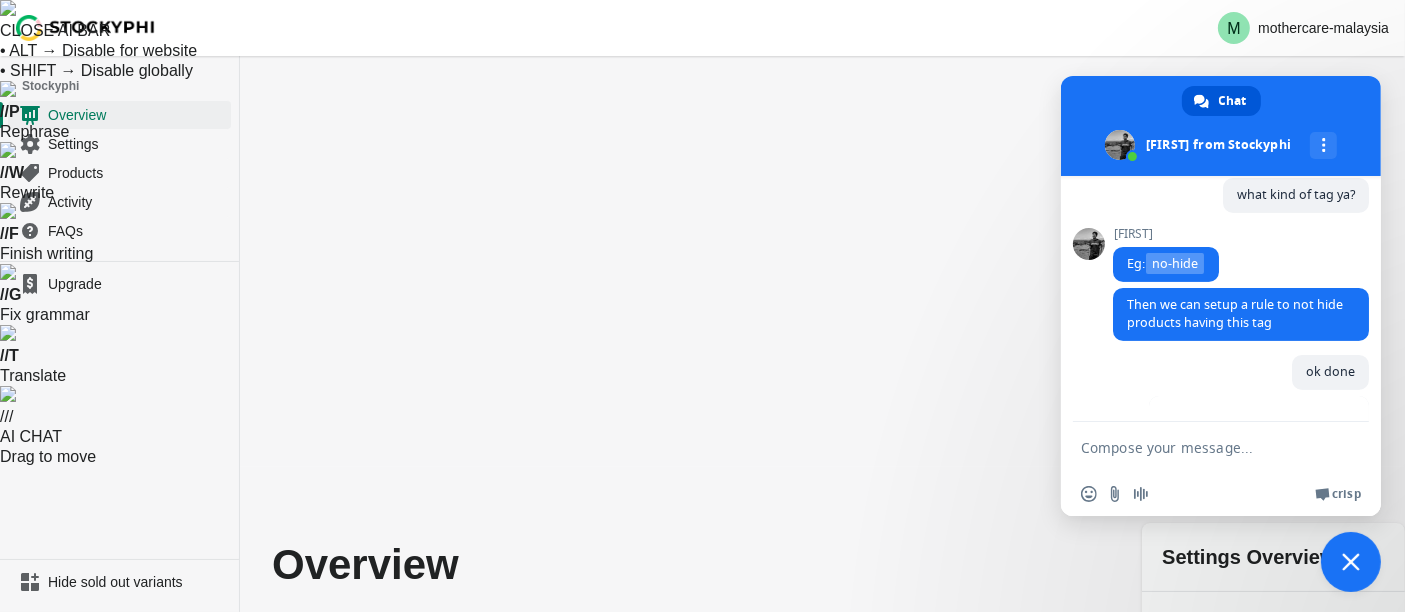 scroll, scrollTop: 781, scrollLeft: 0, axis: vertical 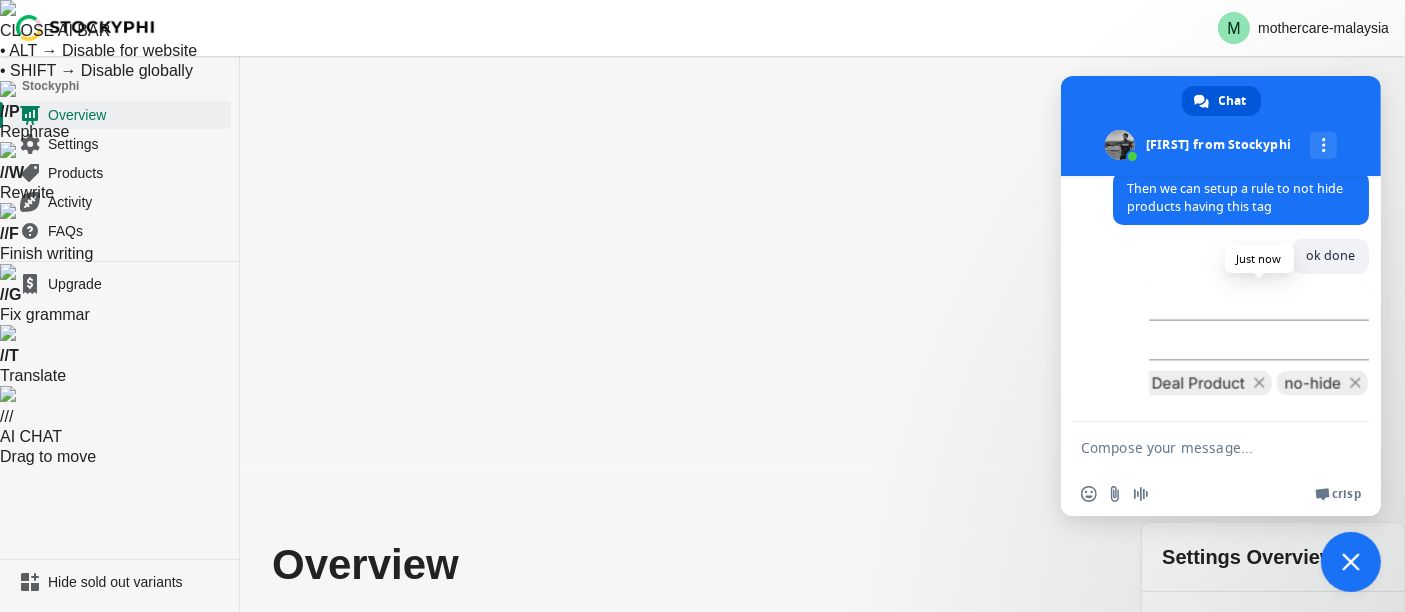 click at bounding box center [1259, 340] 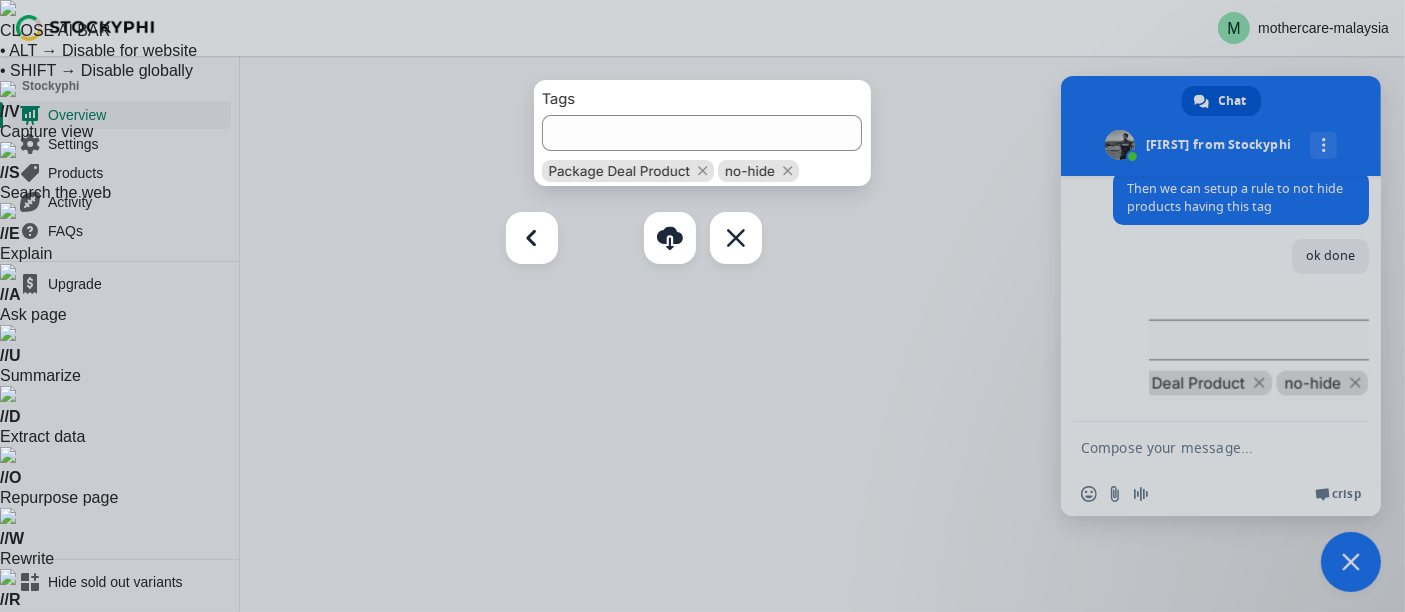 click at bounding box center [702, 306] 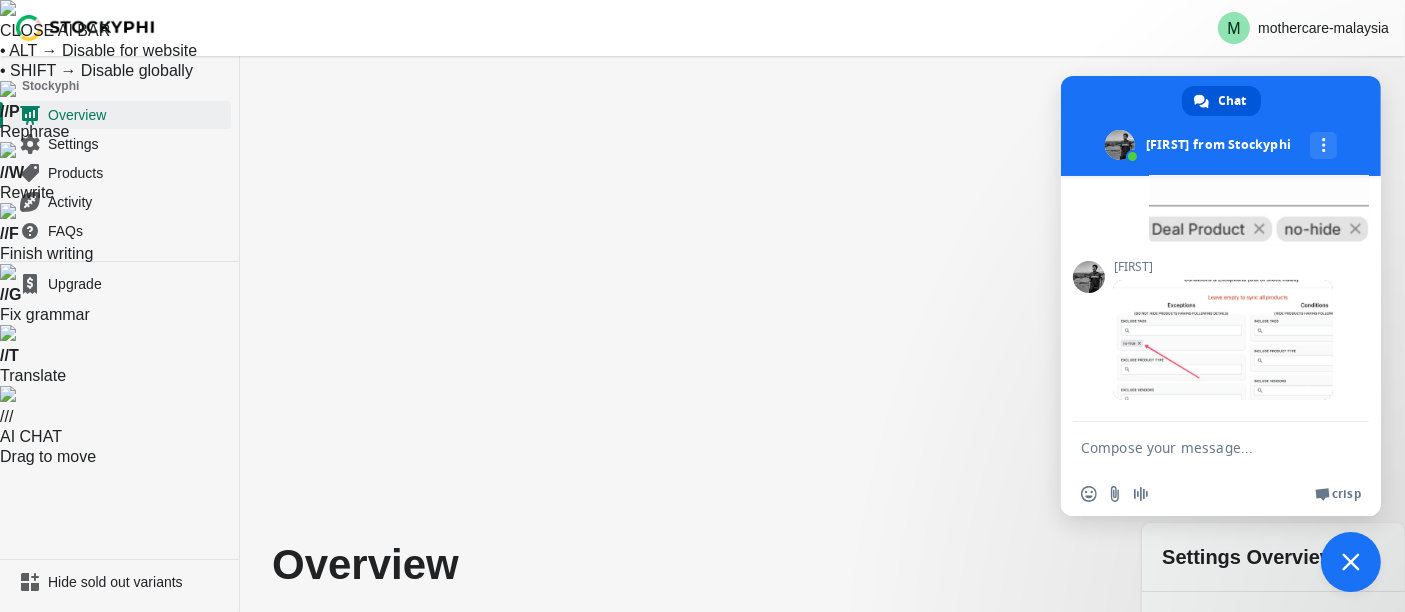 scroll, scrollTop: 976, scrollLeft: 0, axis: vertical 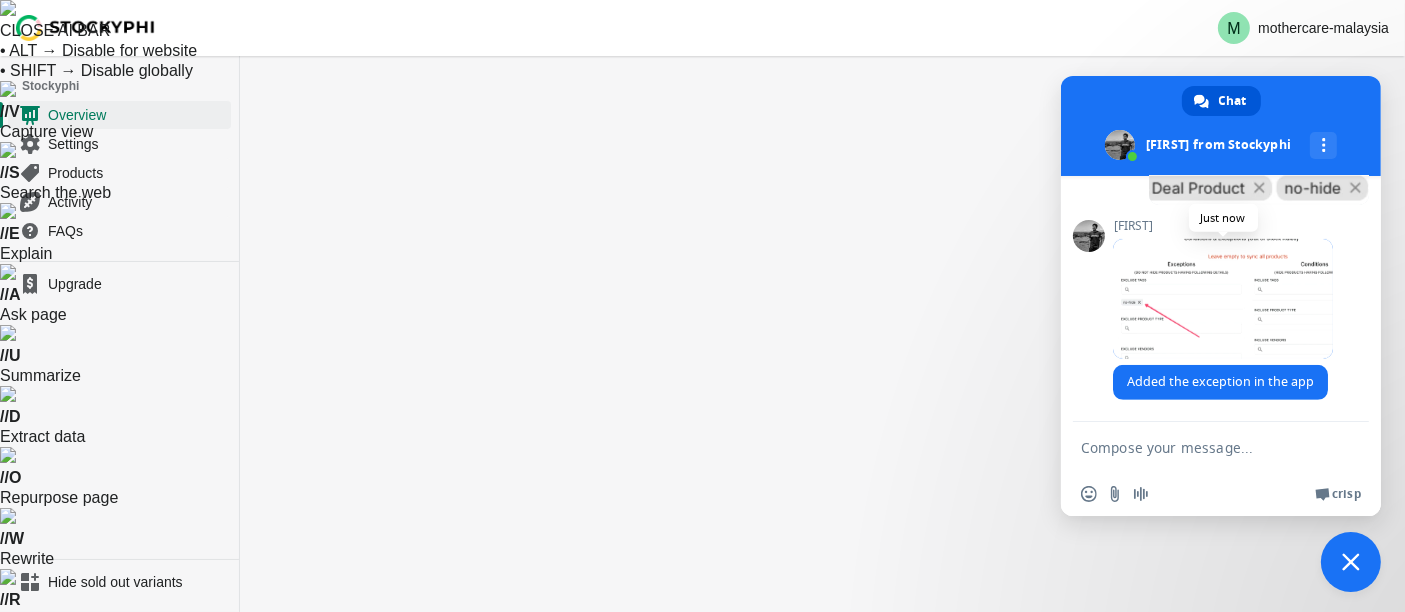 click at bounding box center (1223, 299) 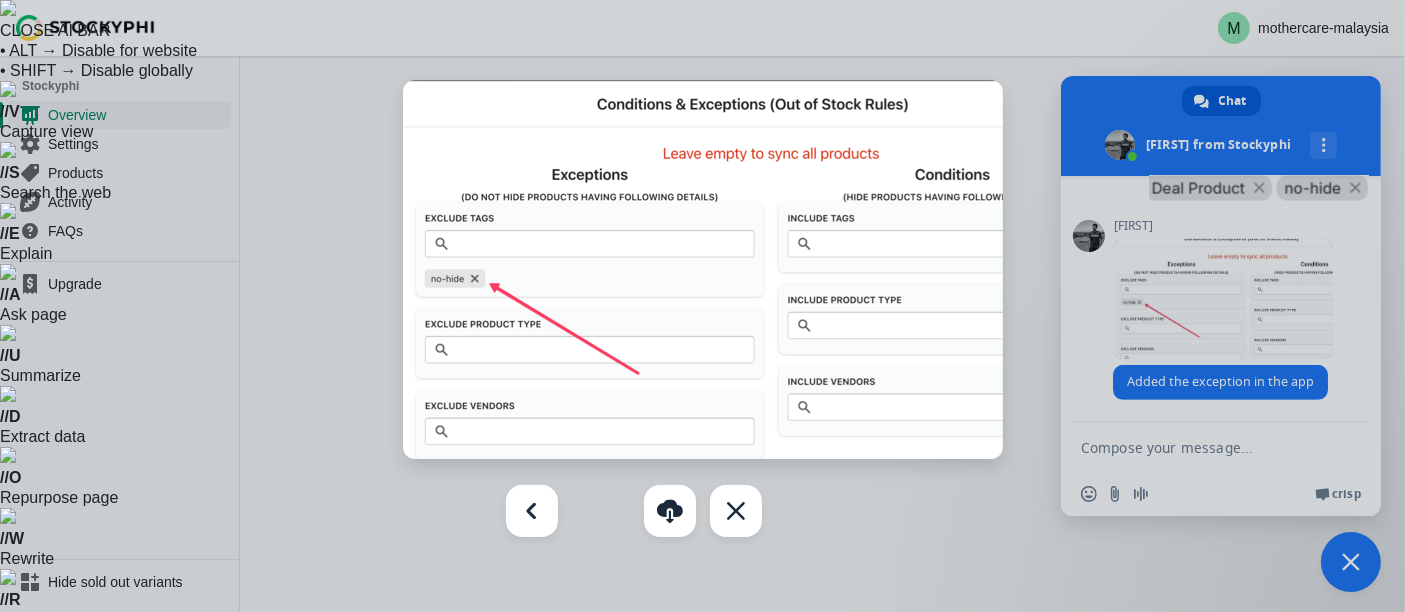 scroll, scrollTop: 1034, scrollLeft: 0, axis: vertical 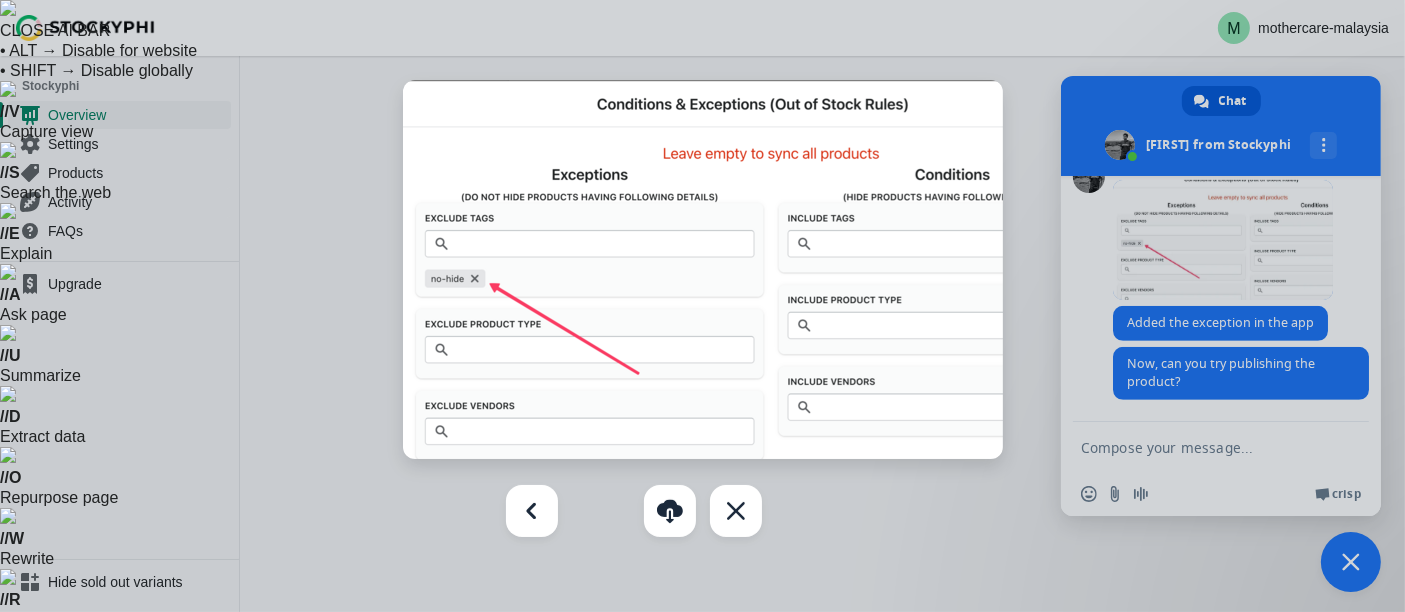 click at bounding box center [702, 306] 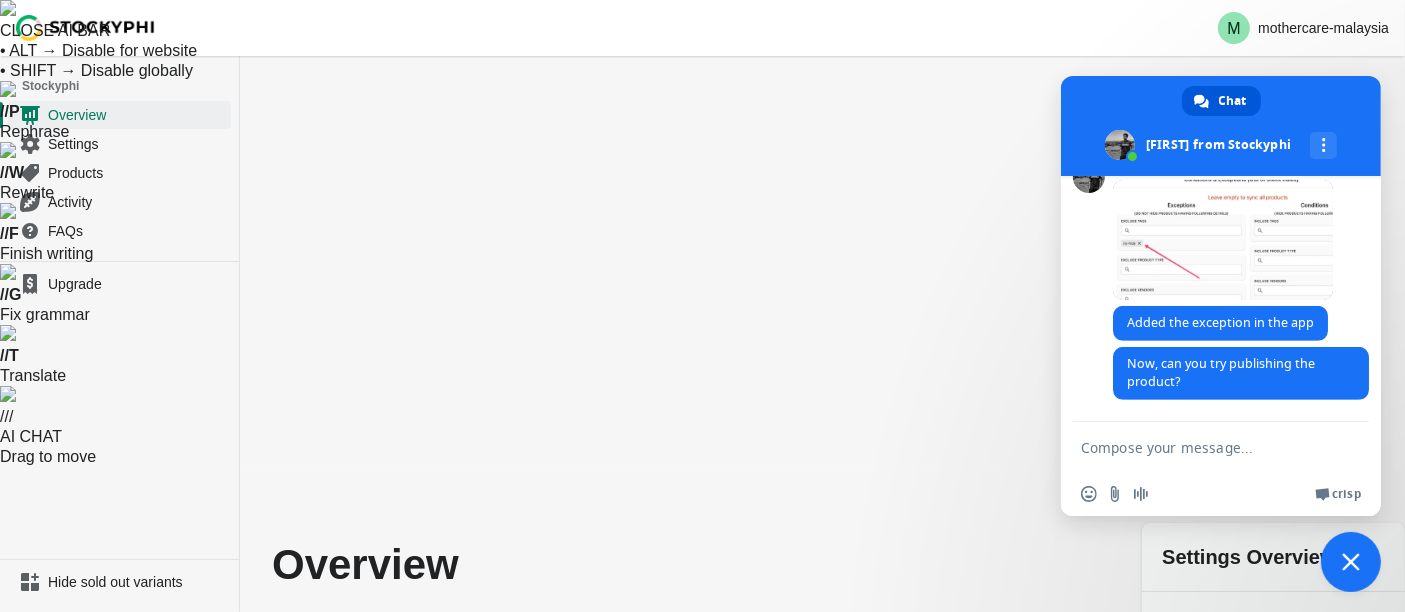 click at bounding box center (1201, 447) 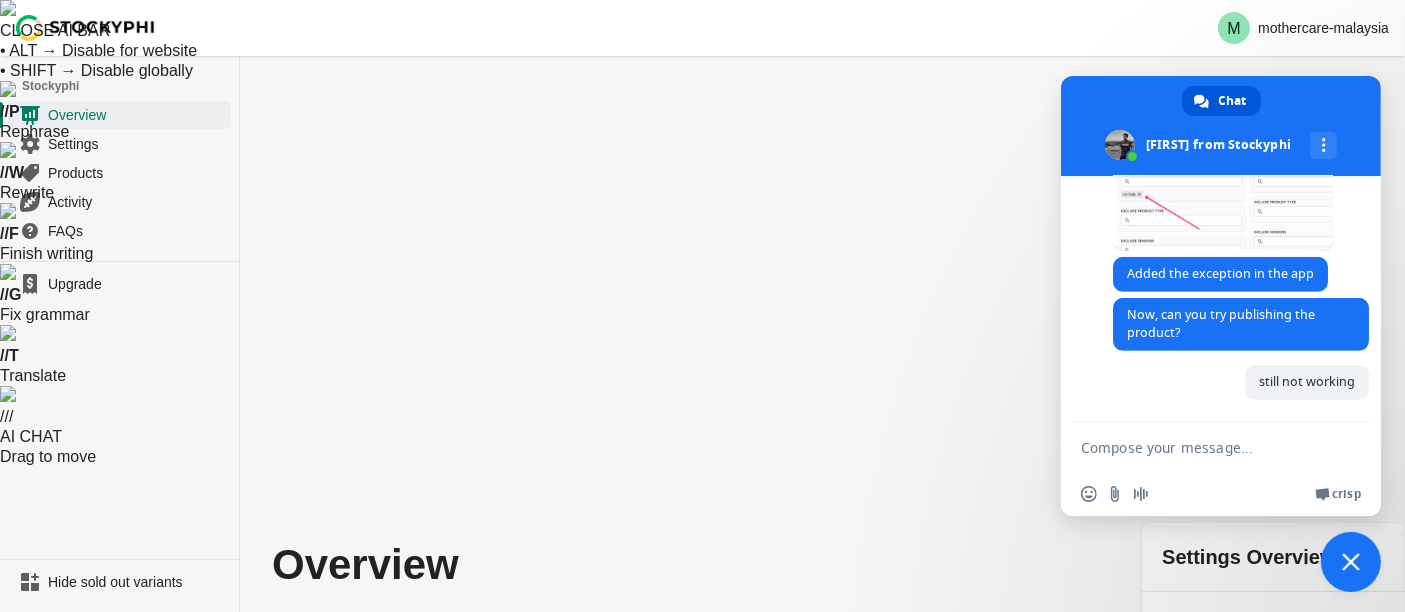 scroll, scrollTop: 1083, scrollLeft: 0, axis: vertical 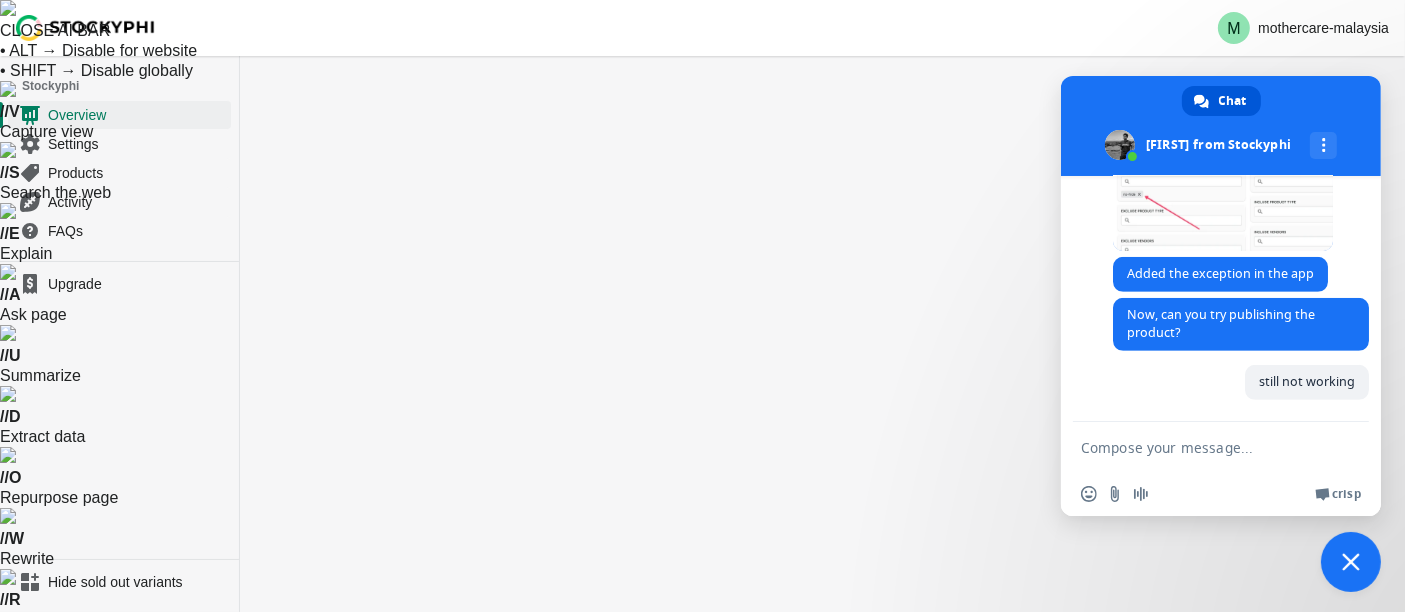 click on "Overview" at bounding box center (691, 809) 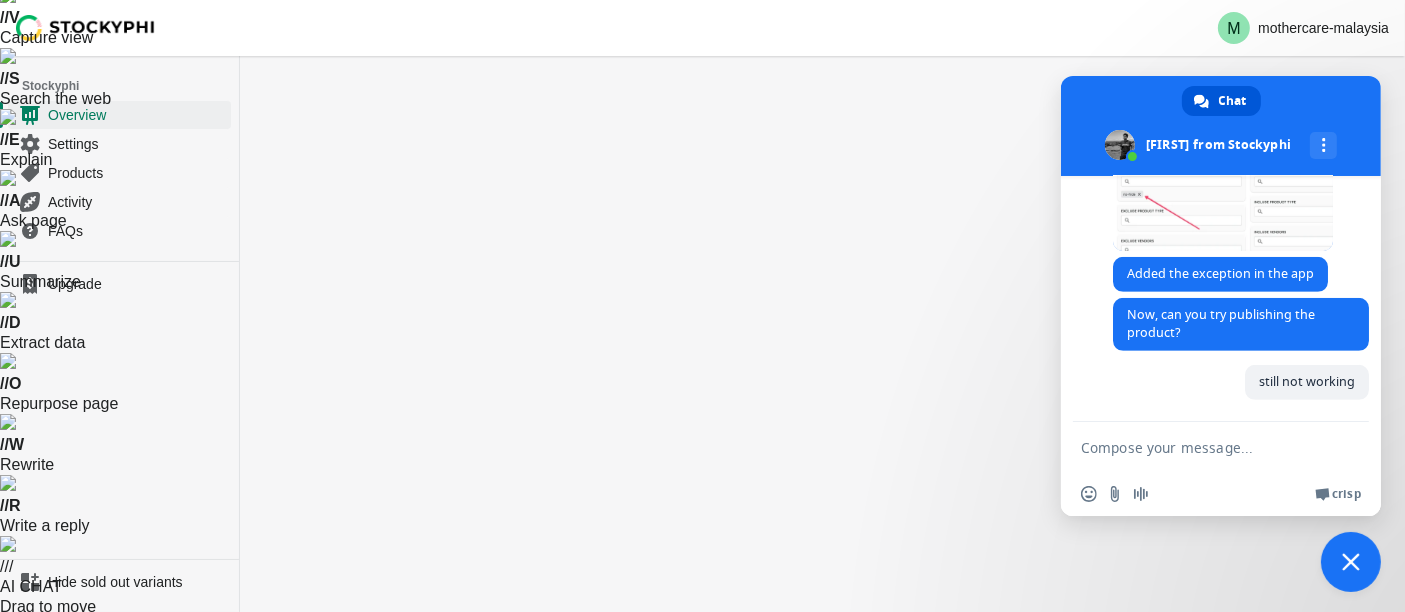 scroll, scrollTop: 0, scrollLeft: 0, axis: both 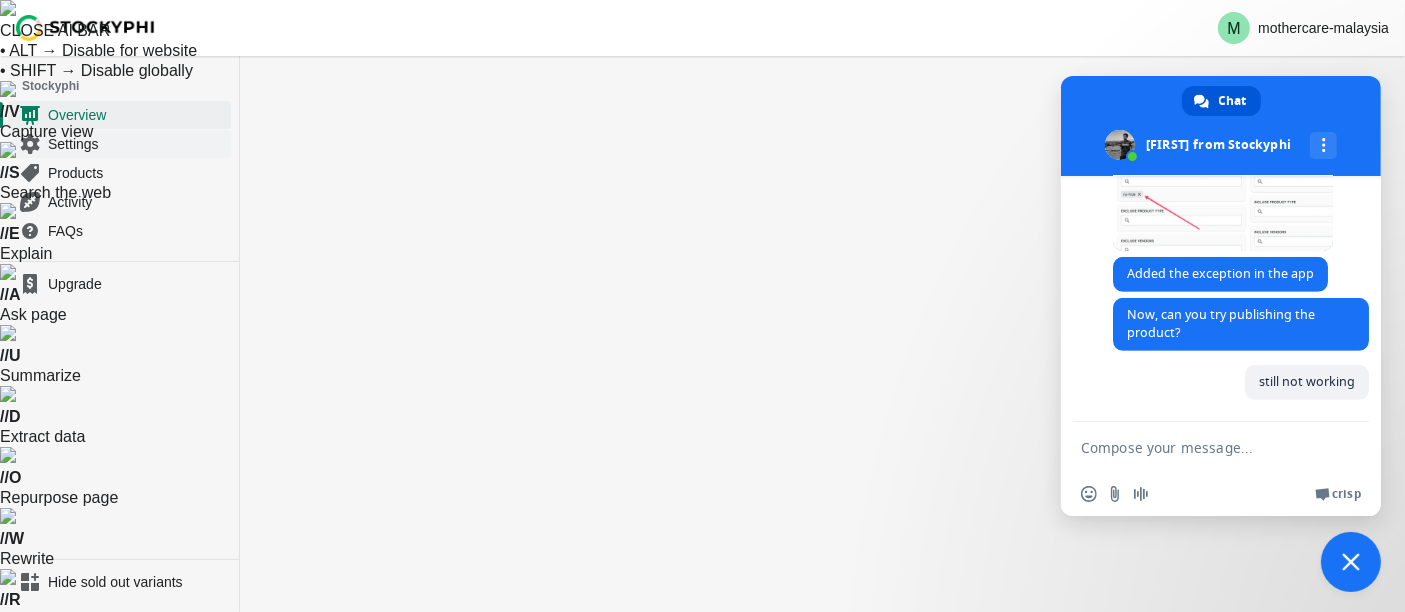 click on "Settings" at bounding box center [137, 144] 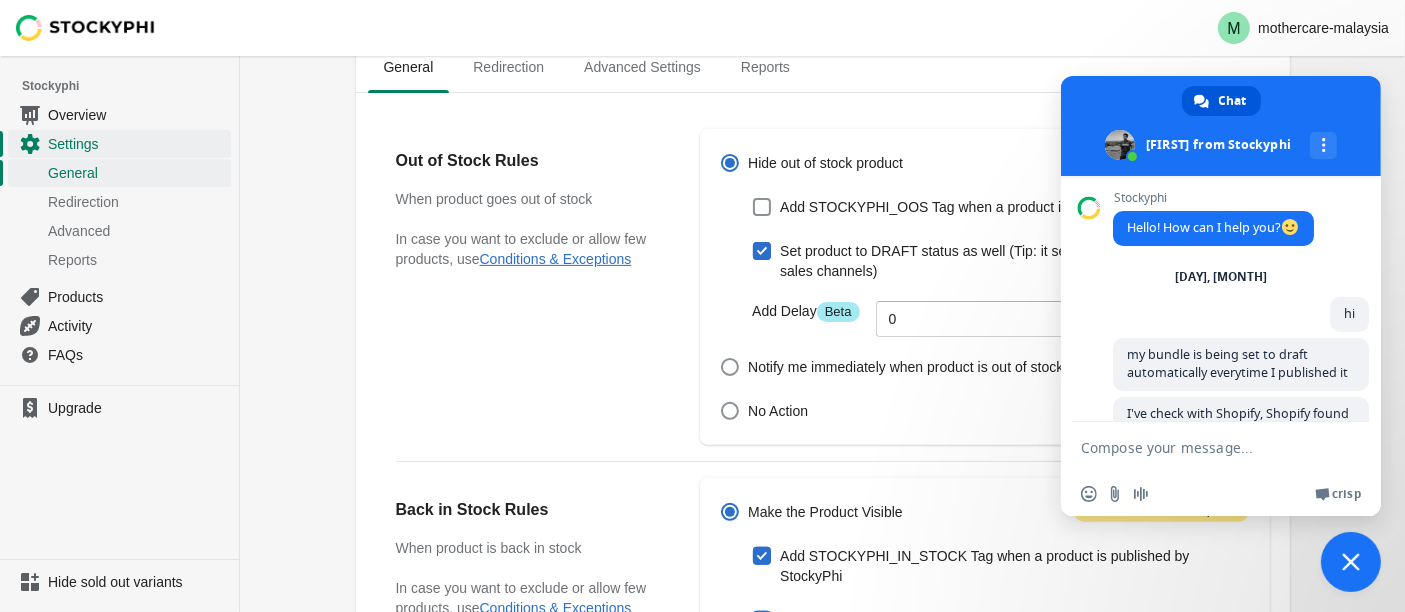 scroll, scrollTop: 845, scrollLeft: 0, axis: vertical 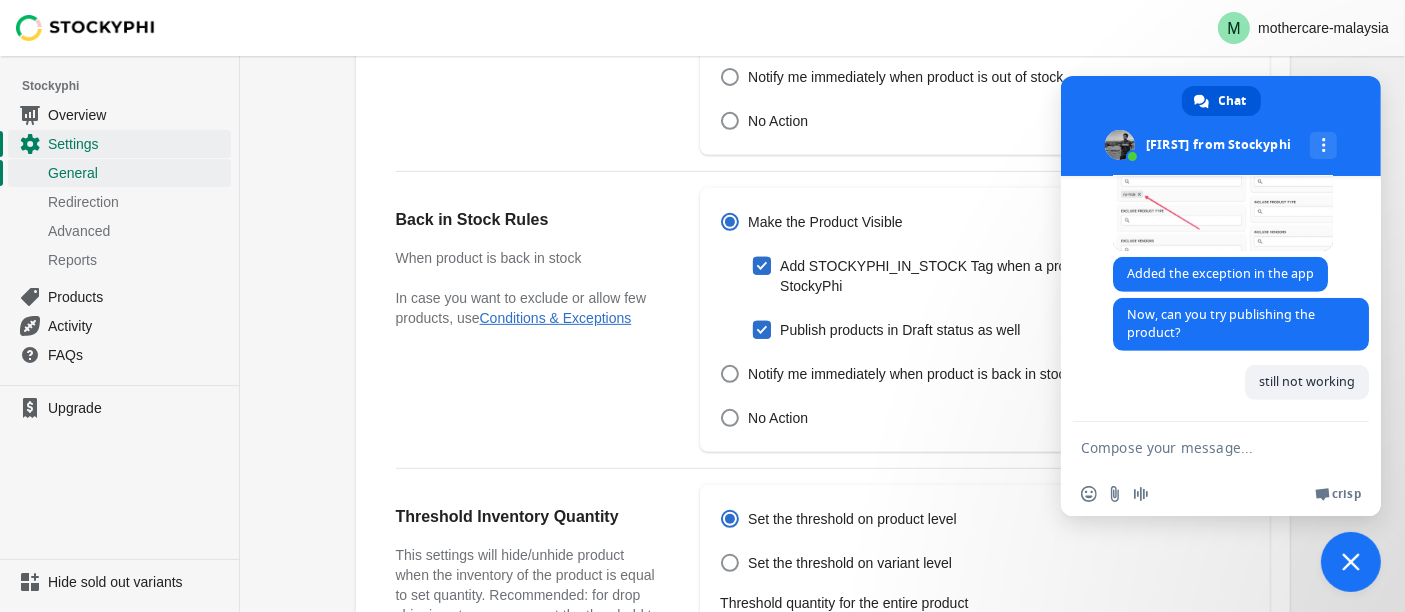 click on "Cleanup Now" at bounding box center [434, 975] 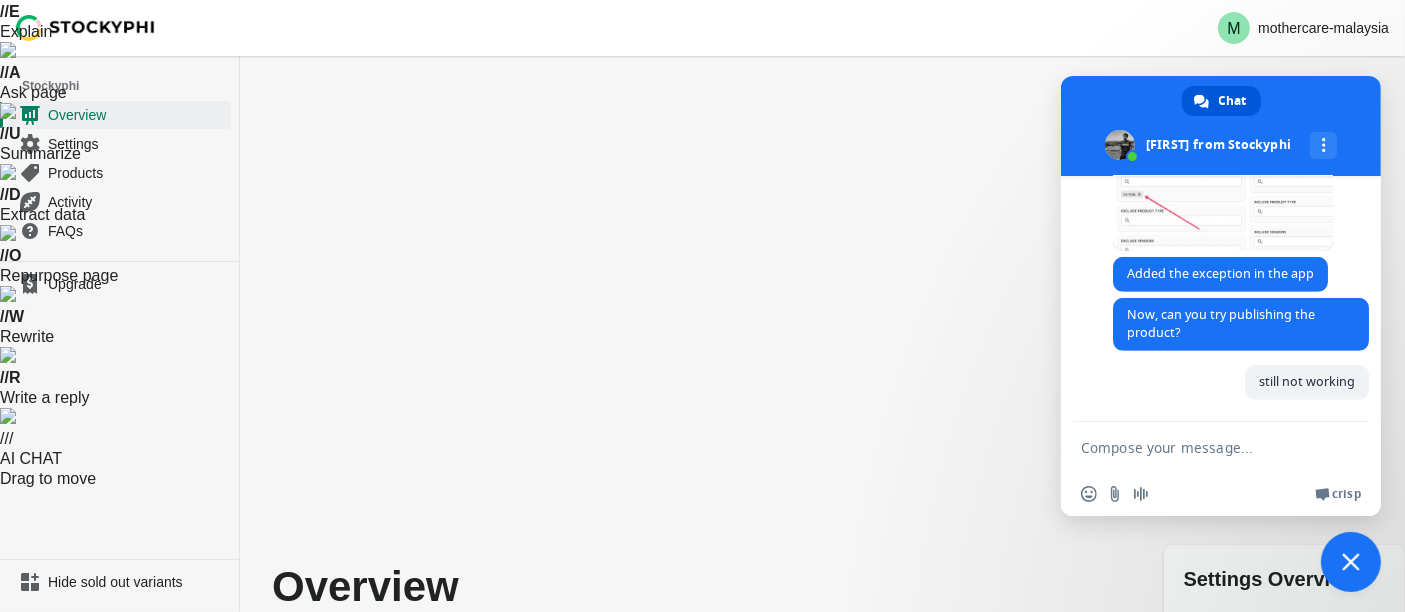 scroll, scrollTop: 333, scrollLeft: 0, axis: vertical 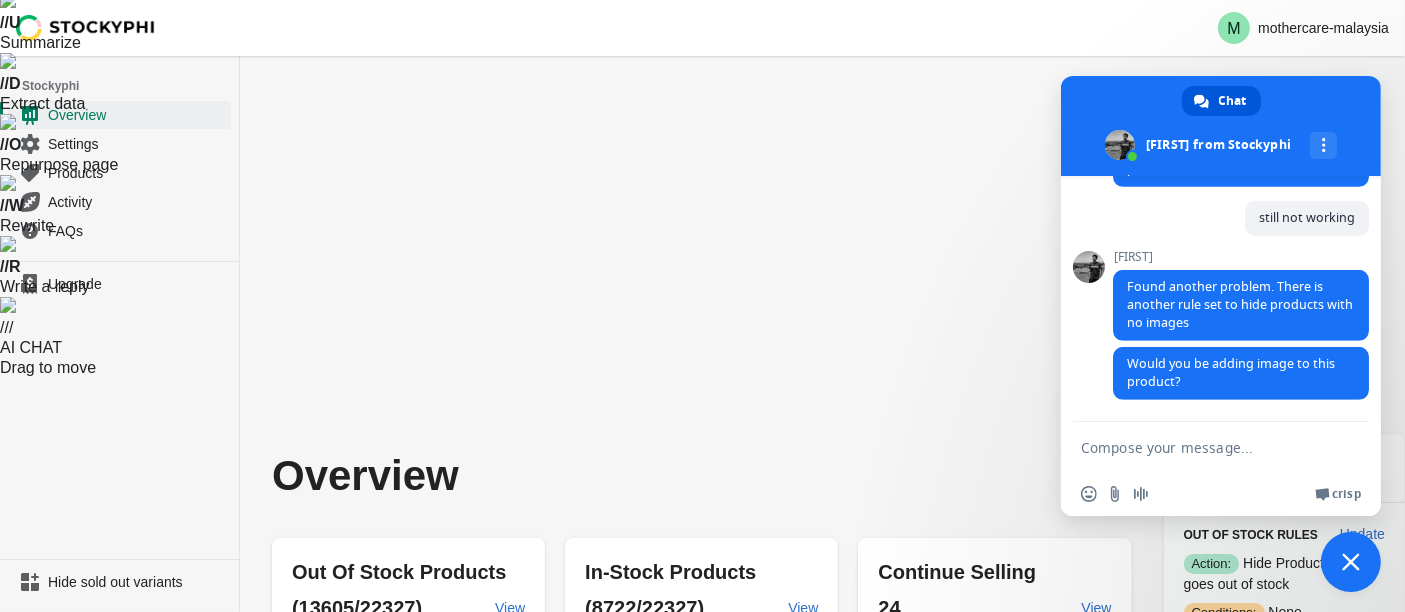 click at bounding box center (1201, 447) 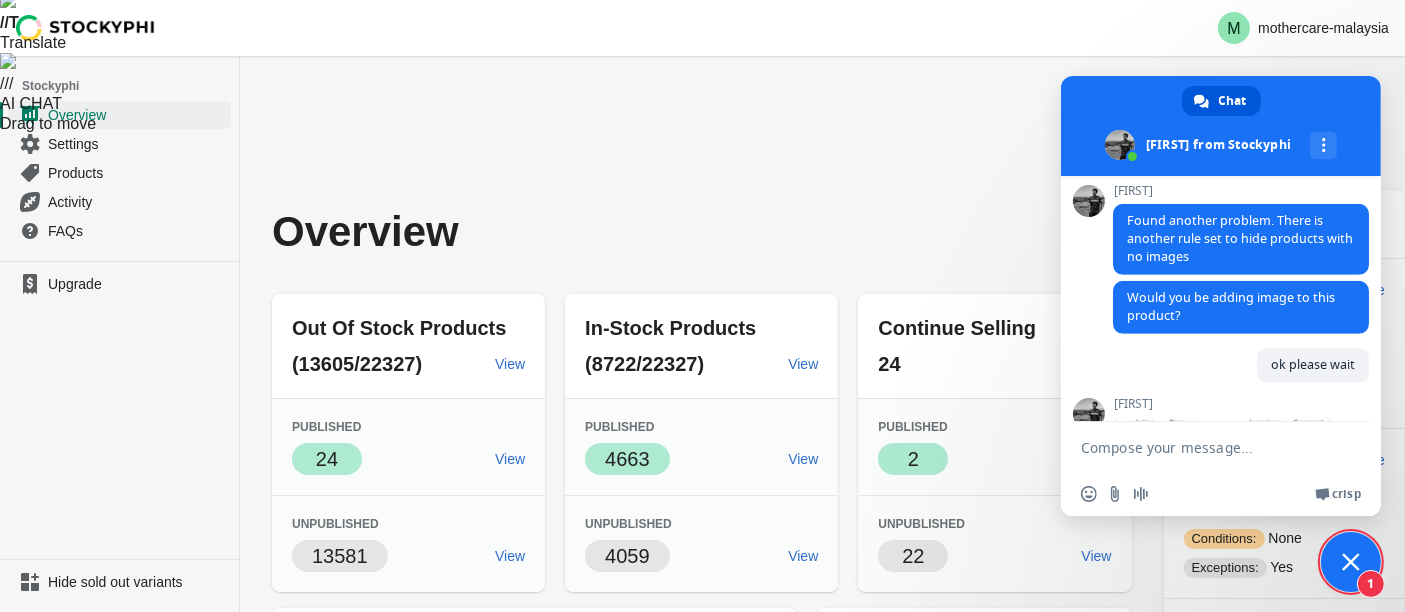 scroll, scrollTop: 1451, scrollLeft: 0, axis: vertical 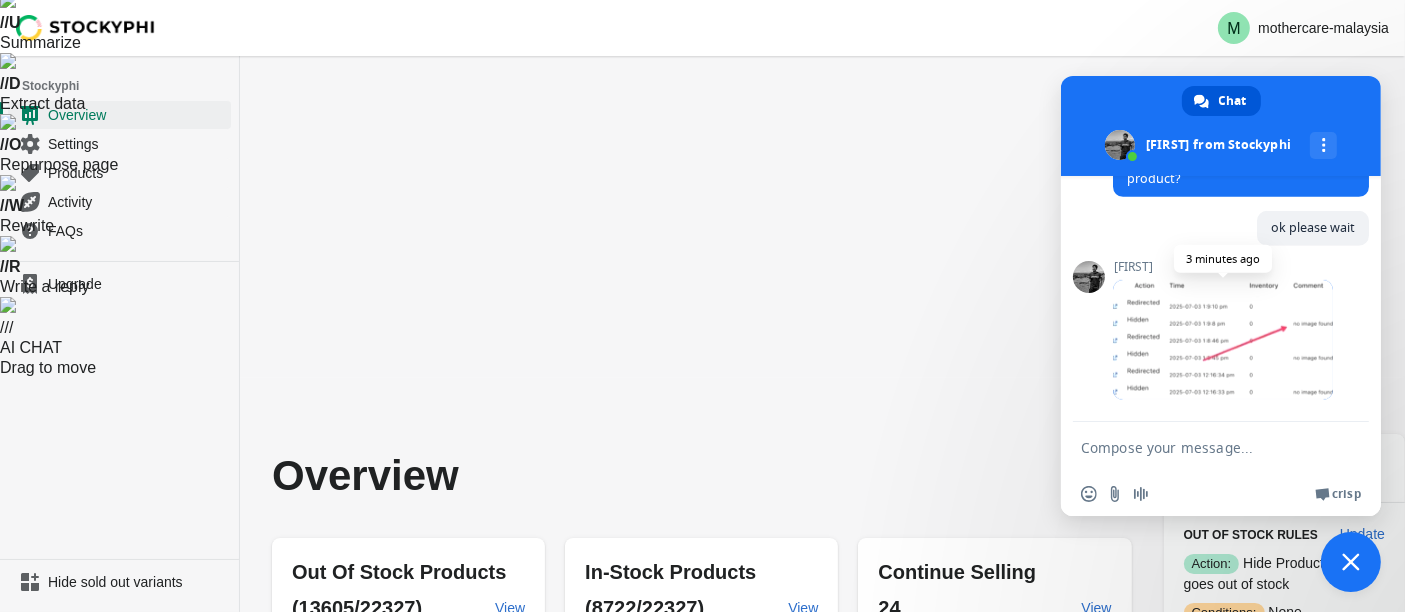 click at bounding box center [1223, 340] 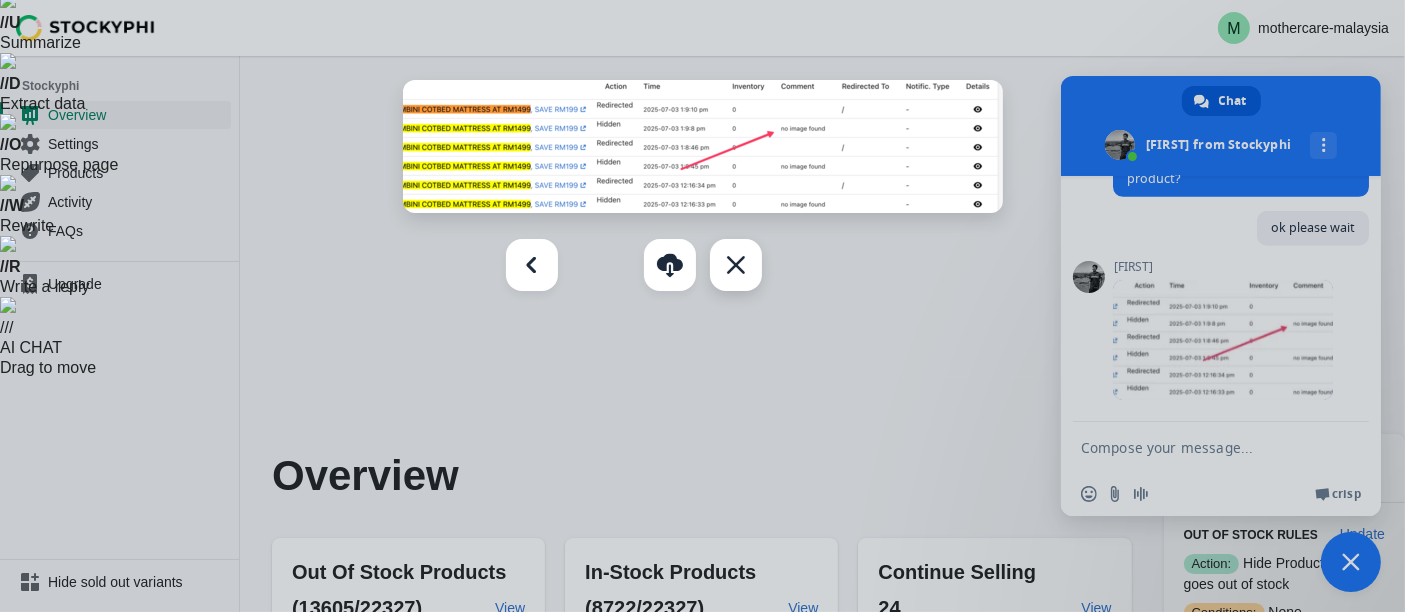 click at bounding box center (736, 265) 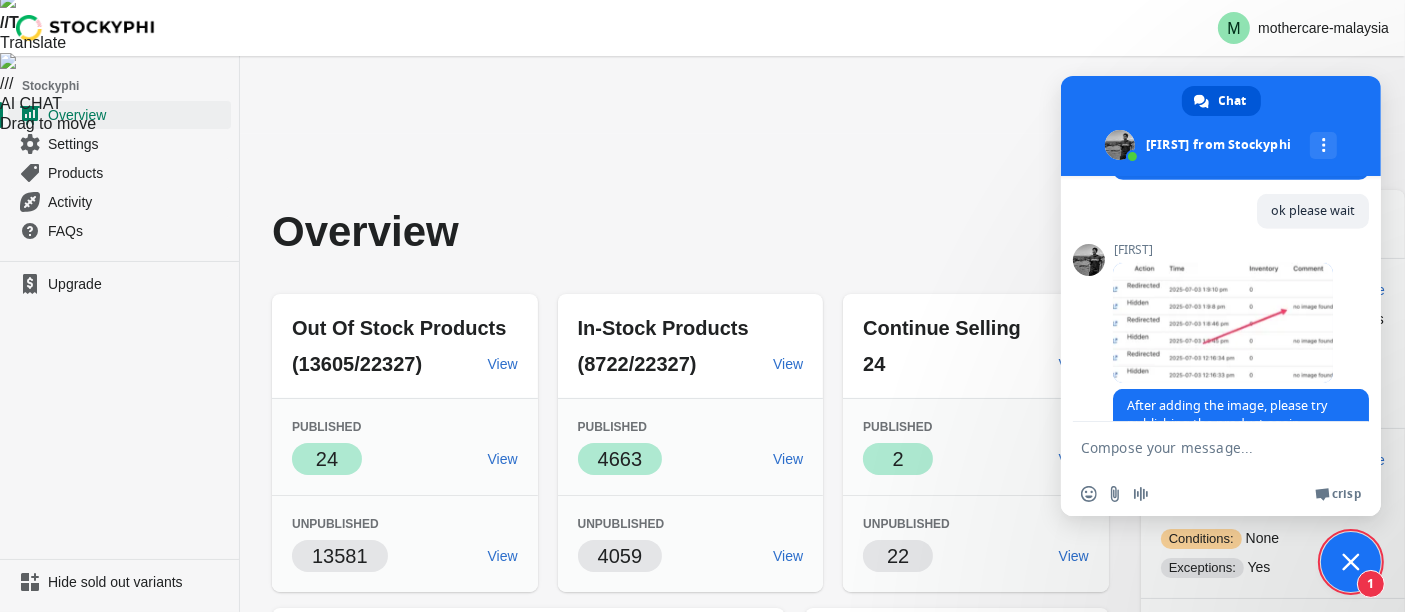 scroll, scrollTop: 1509, scrollLeft: 0, axis: vertical 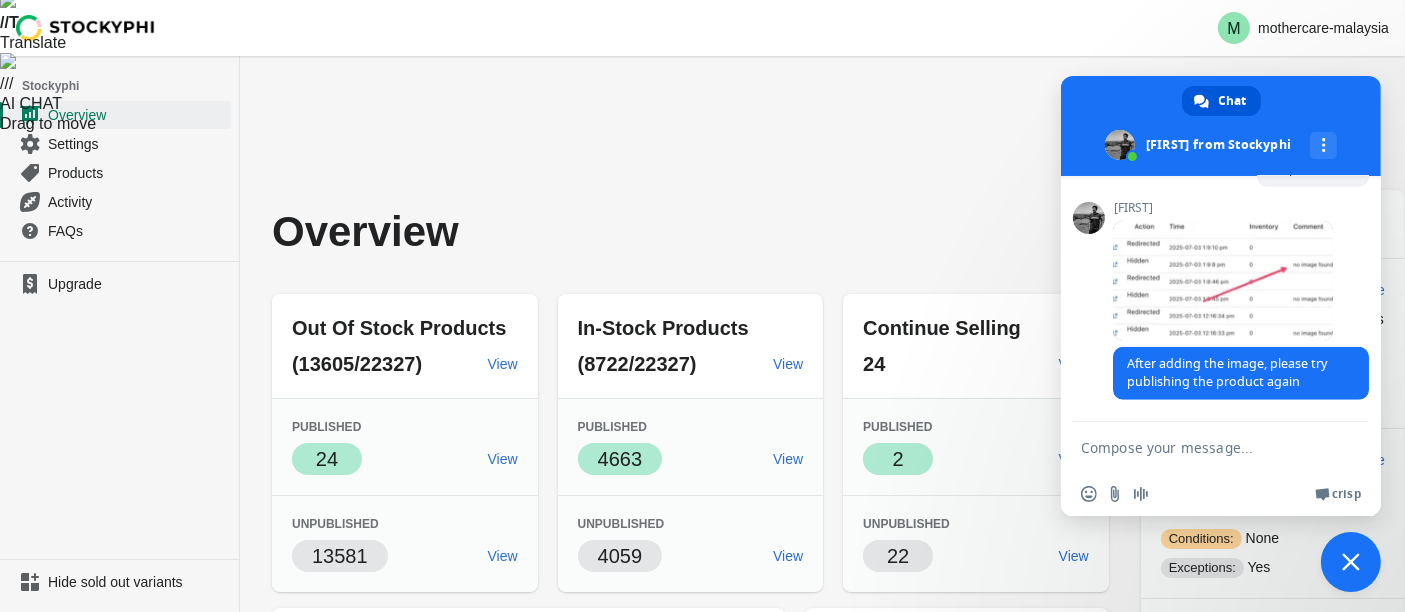 click at bounding box center [1201, 447] 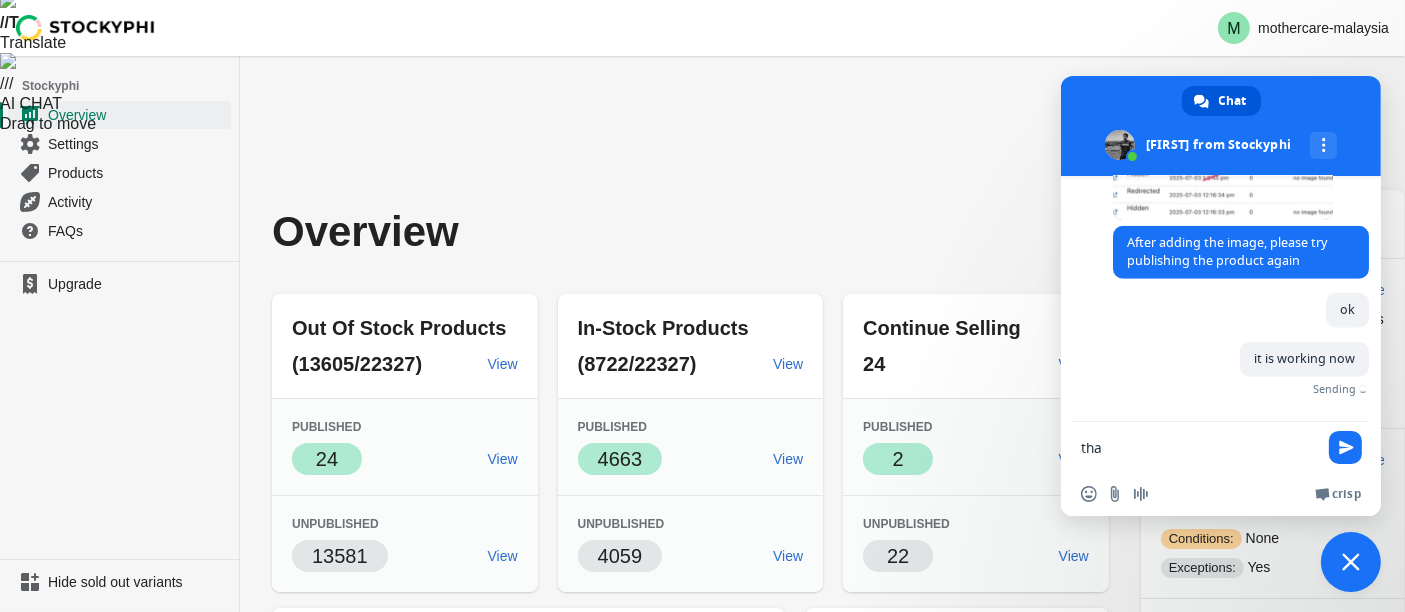 scroll, scrollTop: 1600, scrollLeft: 0, axis: vertical 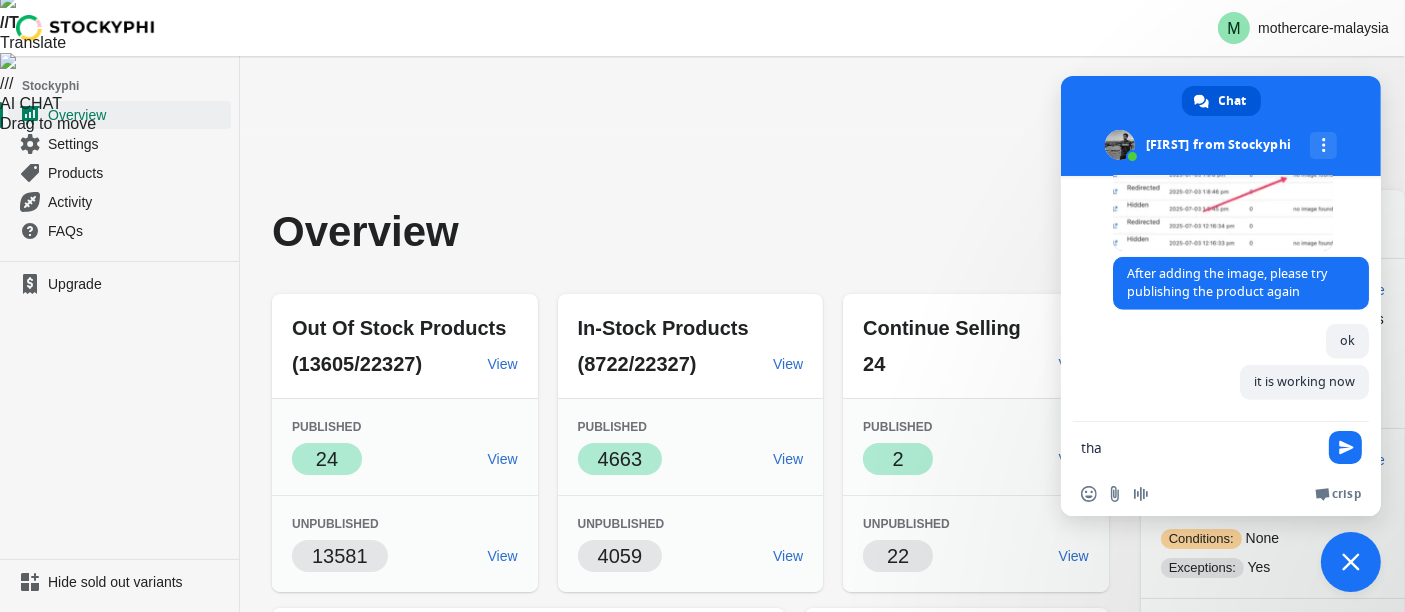type on "than" 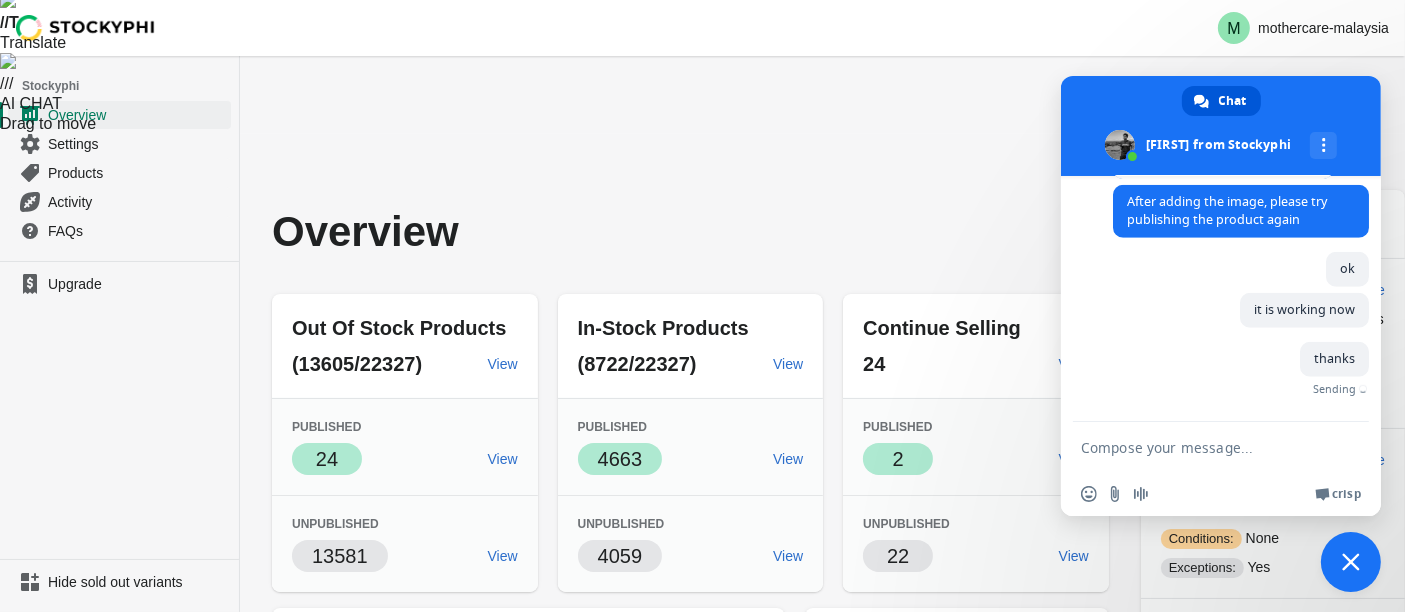 scroll, scrollTop: 1640, scrollLeft: 0, axis: vertical 